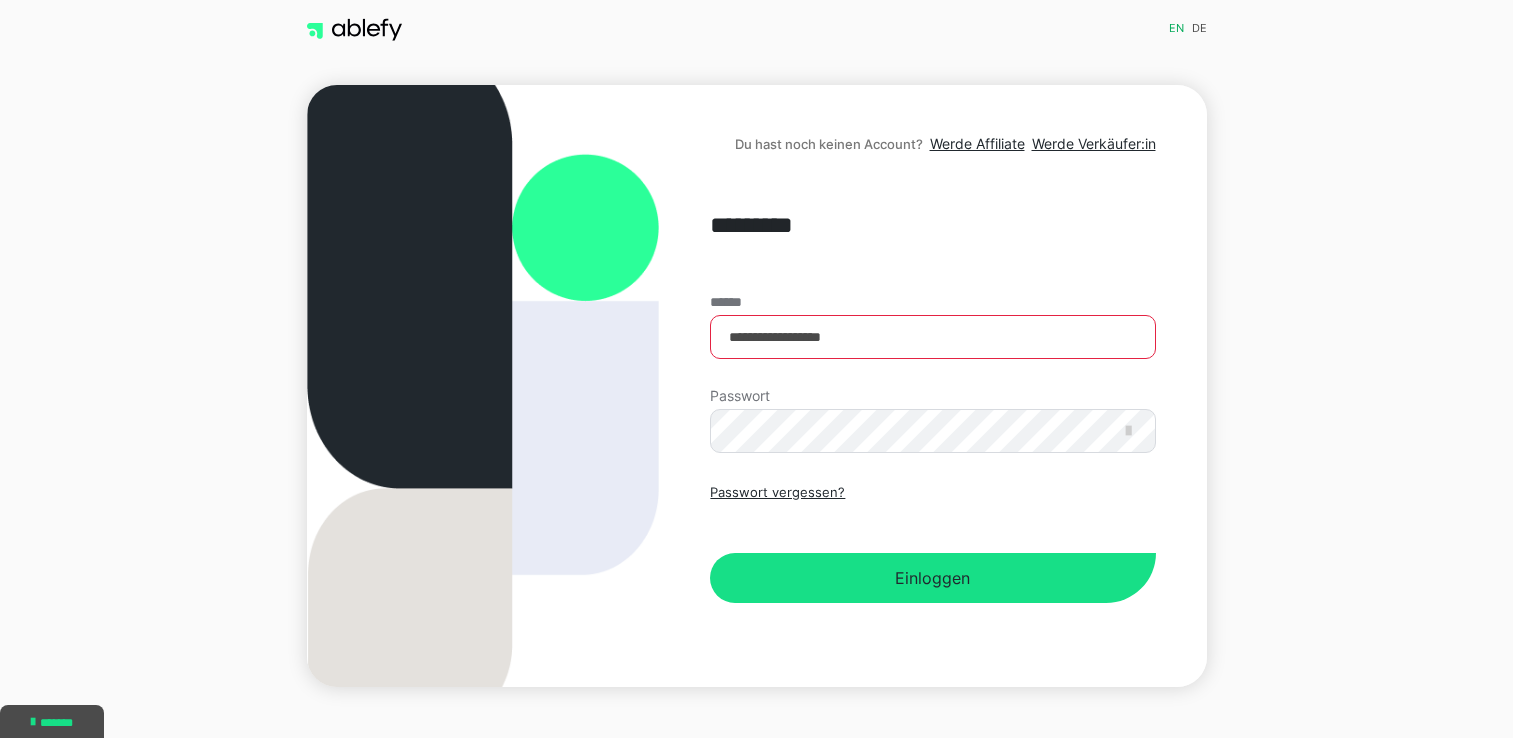 click on "Einloggen" at bounding box center (932, 578) 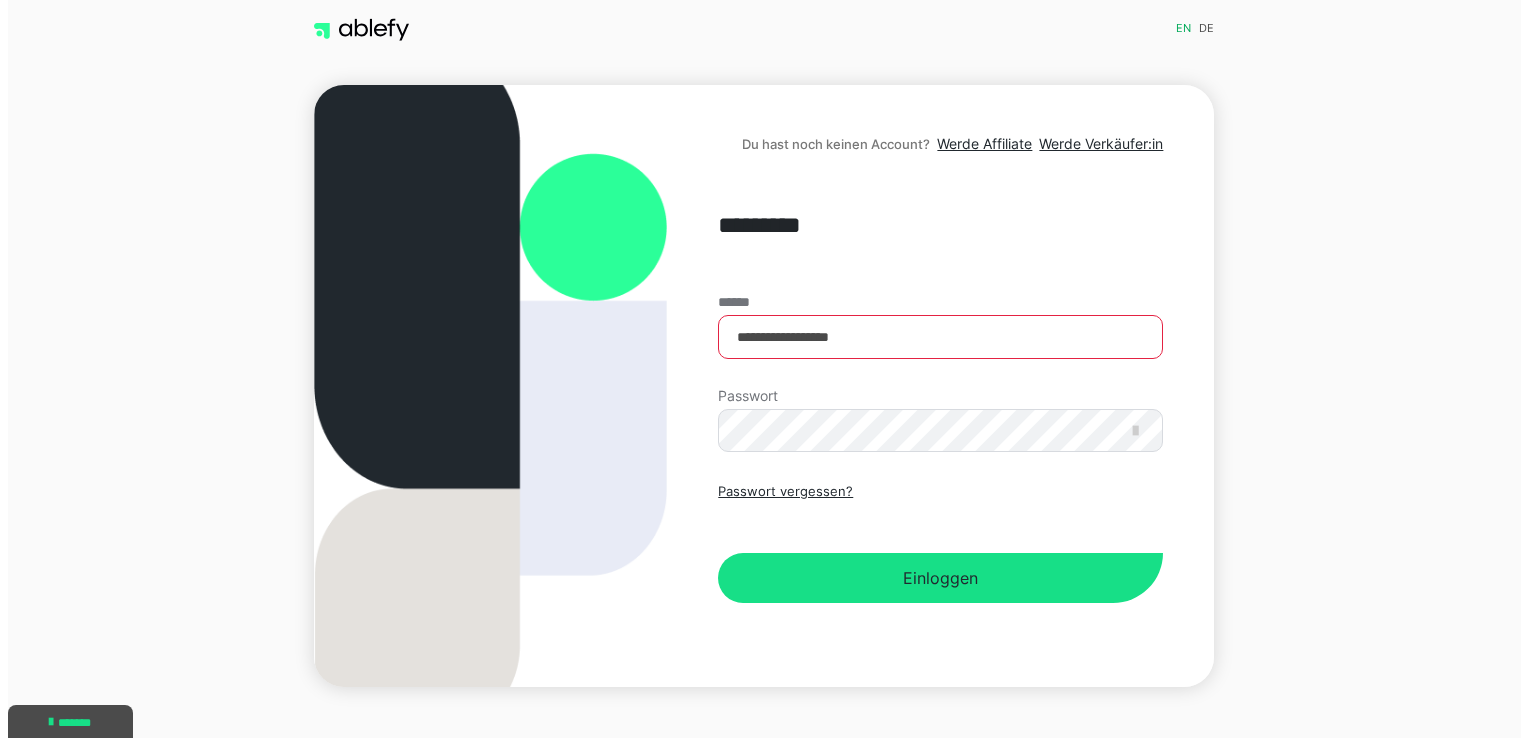scroll, scrollTop: 0, scrollLeft: 0, axis: both 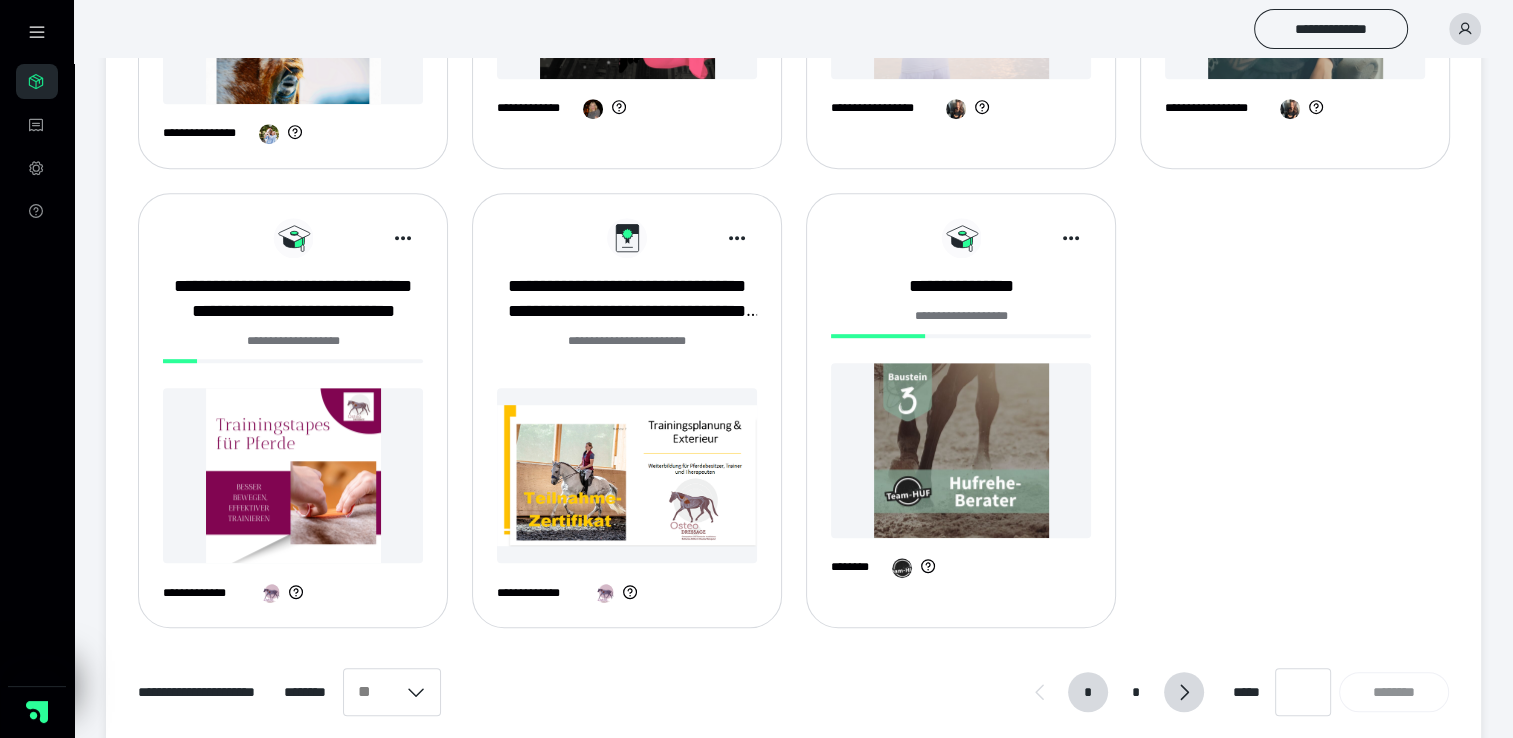 click at bounding box center (1184, 692) 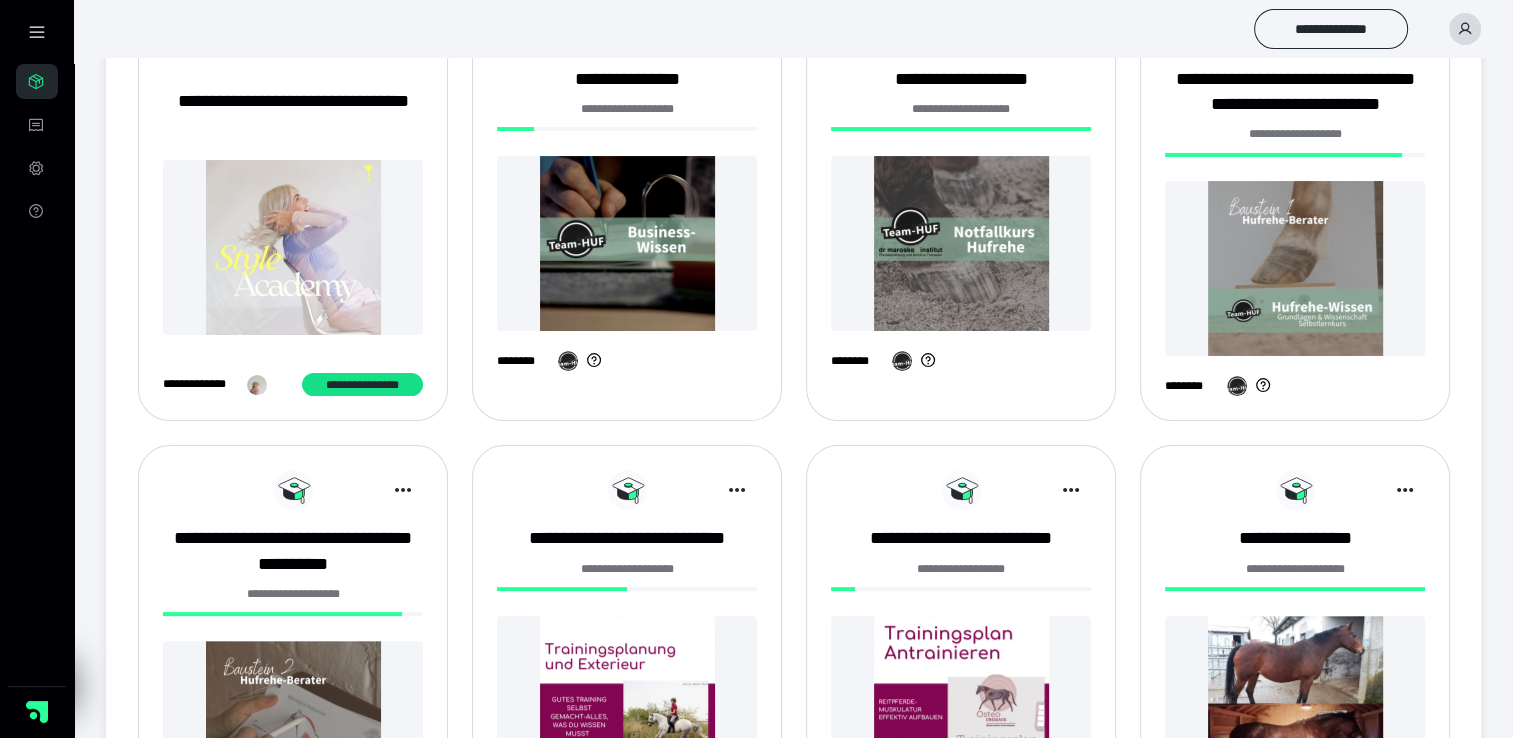 scroll, scrollTop: 400, scrollLeft: 0, axis: vertical 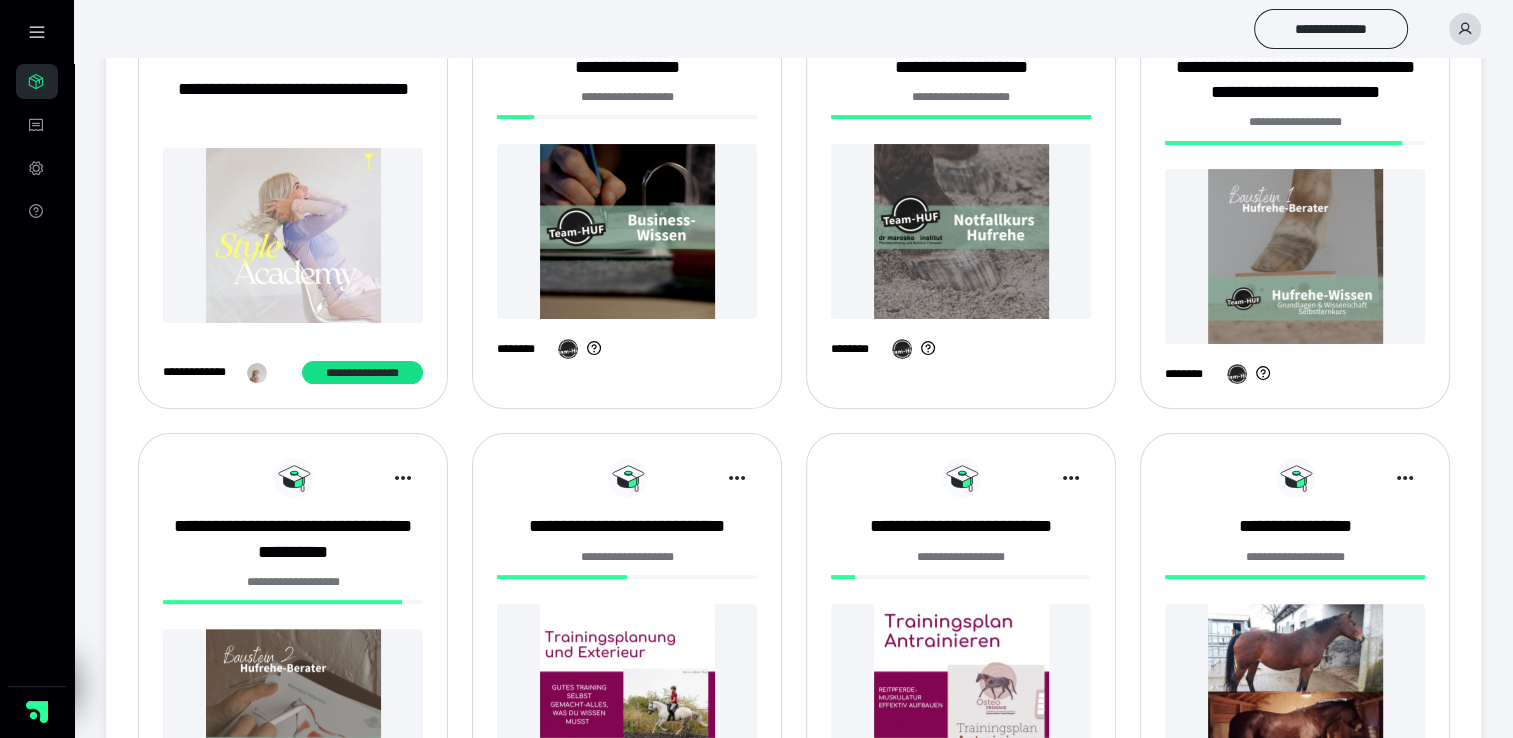 click at bounding box center [961, 231] 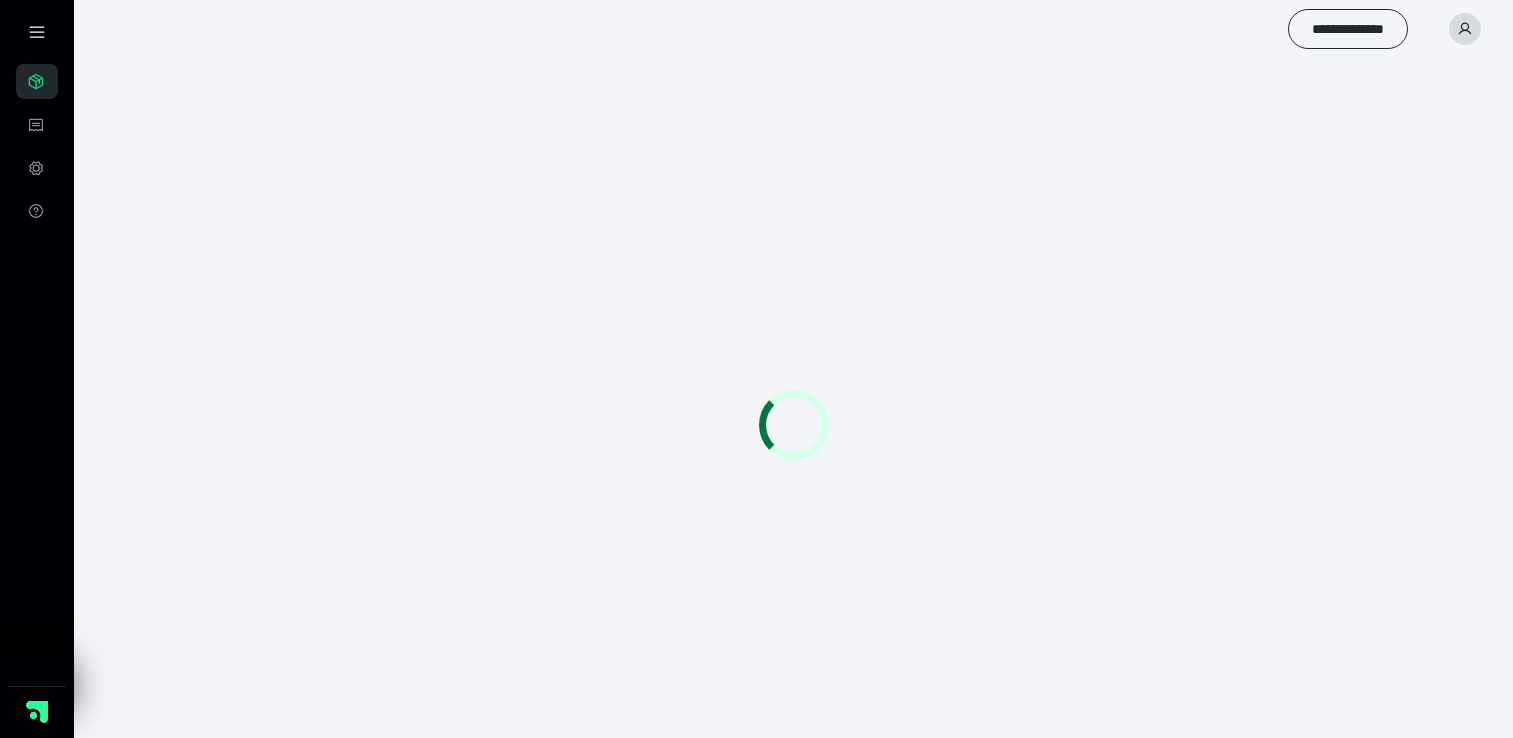 scroll, scrollTop: 0, scrollLeft: 0, axis: both 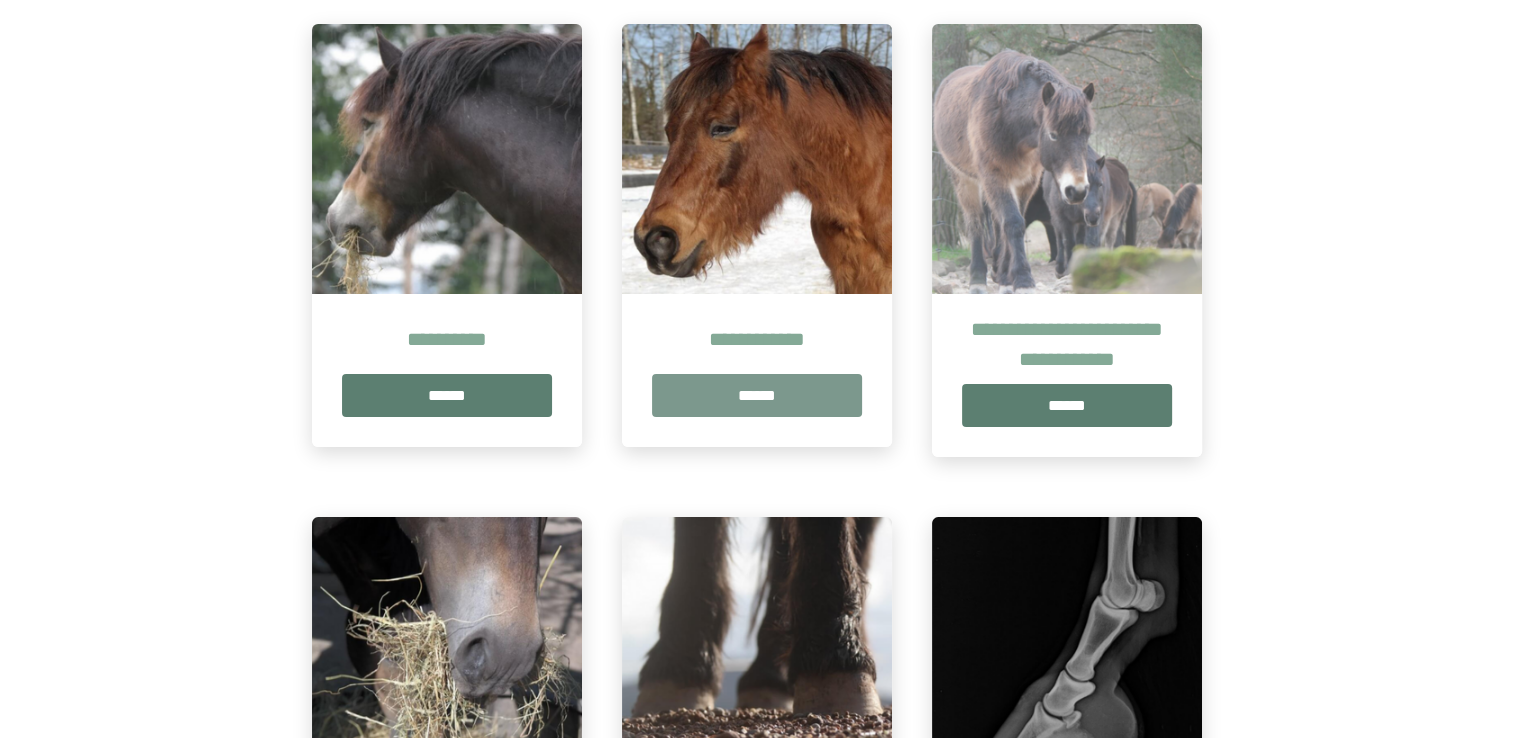 click on "******" at bounding box center (757, 395) 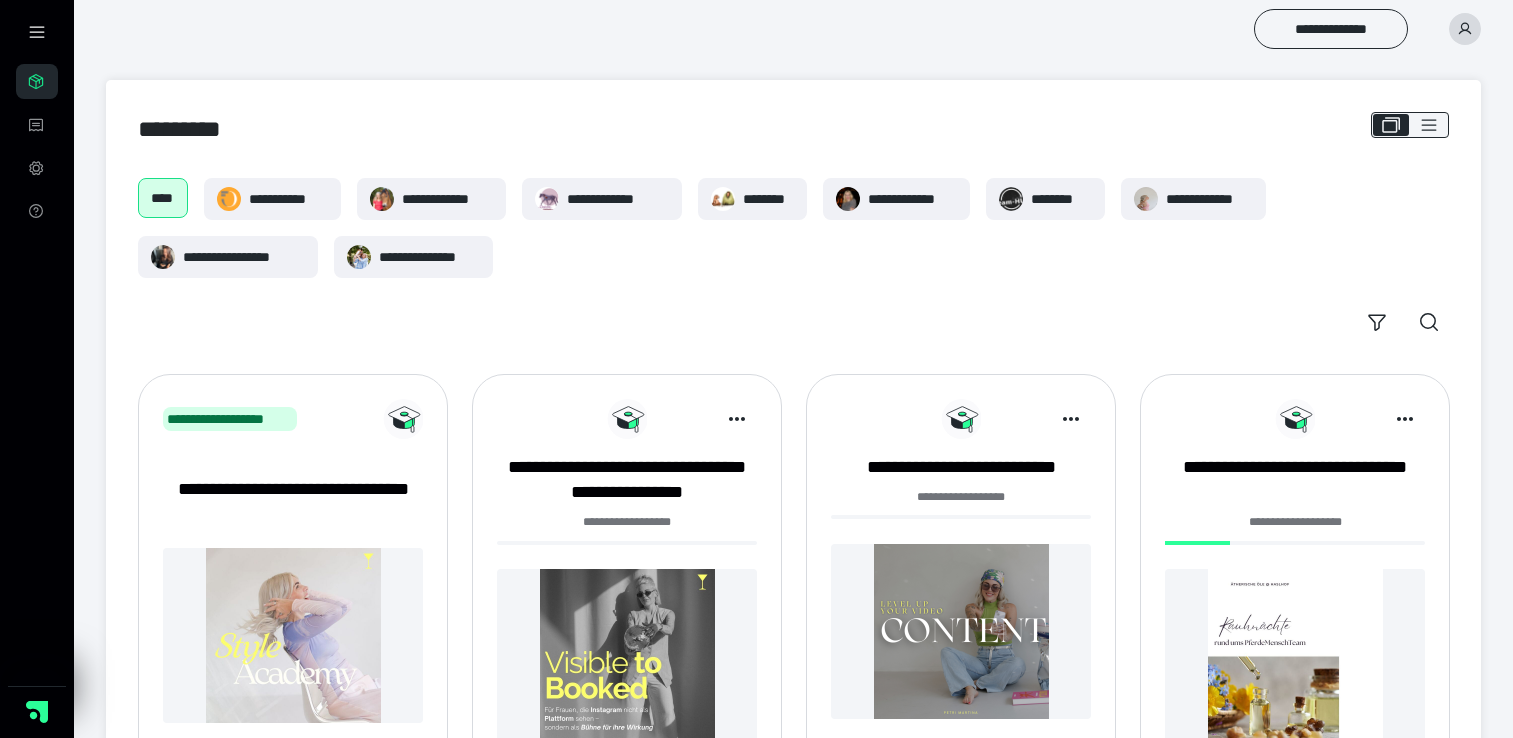 scroll, scrollTop: 400, scrollLeft: 0, axis: vertical 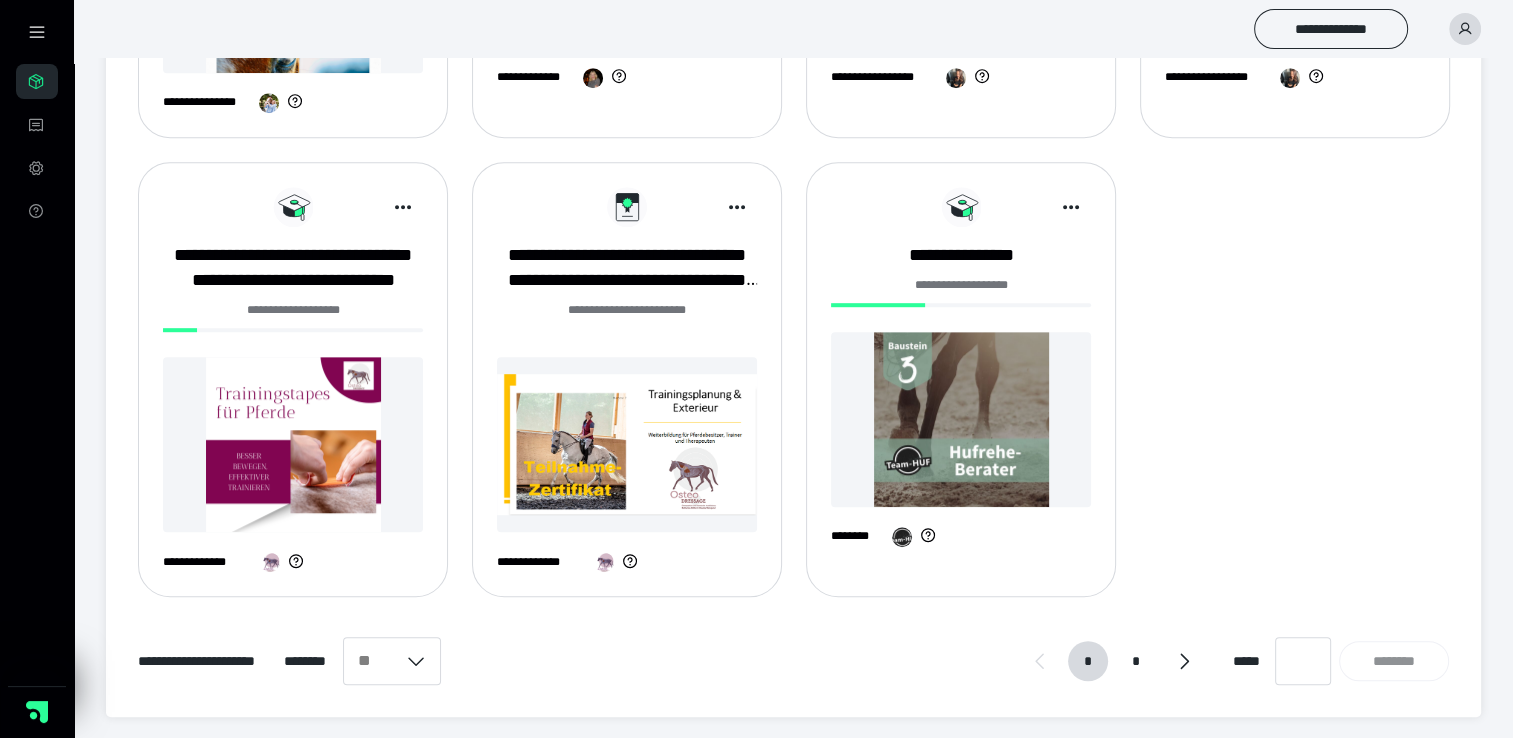 click on "*****" at bounding box center (1250, 661) 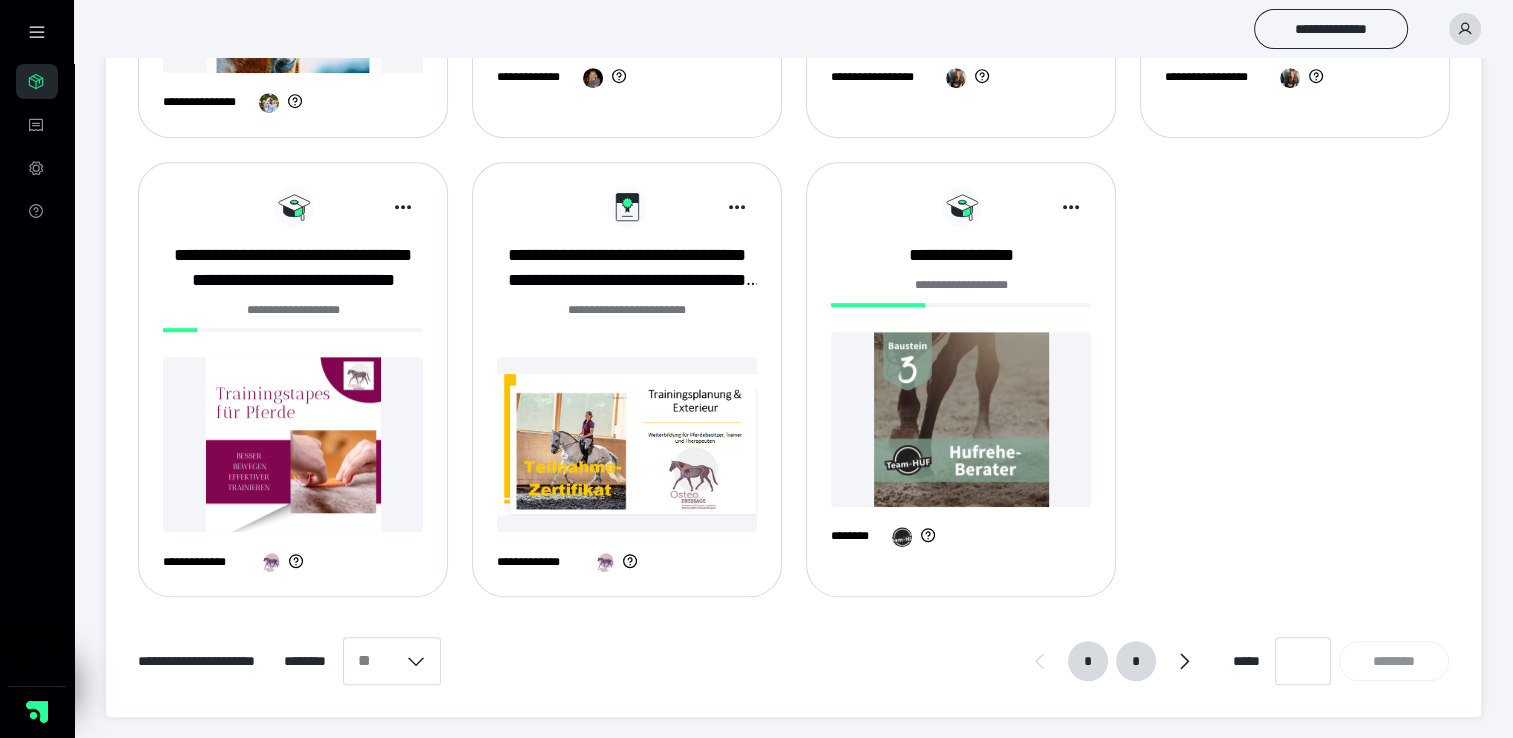 click on "*" at bounding box center (1136, 661) 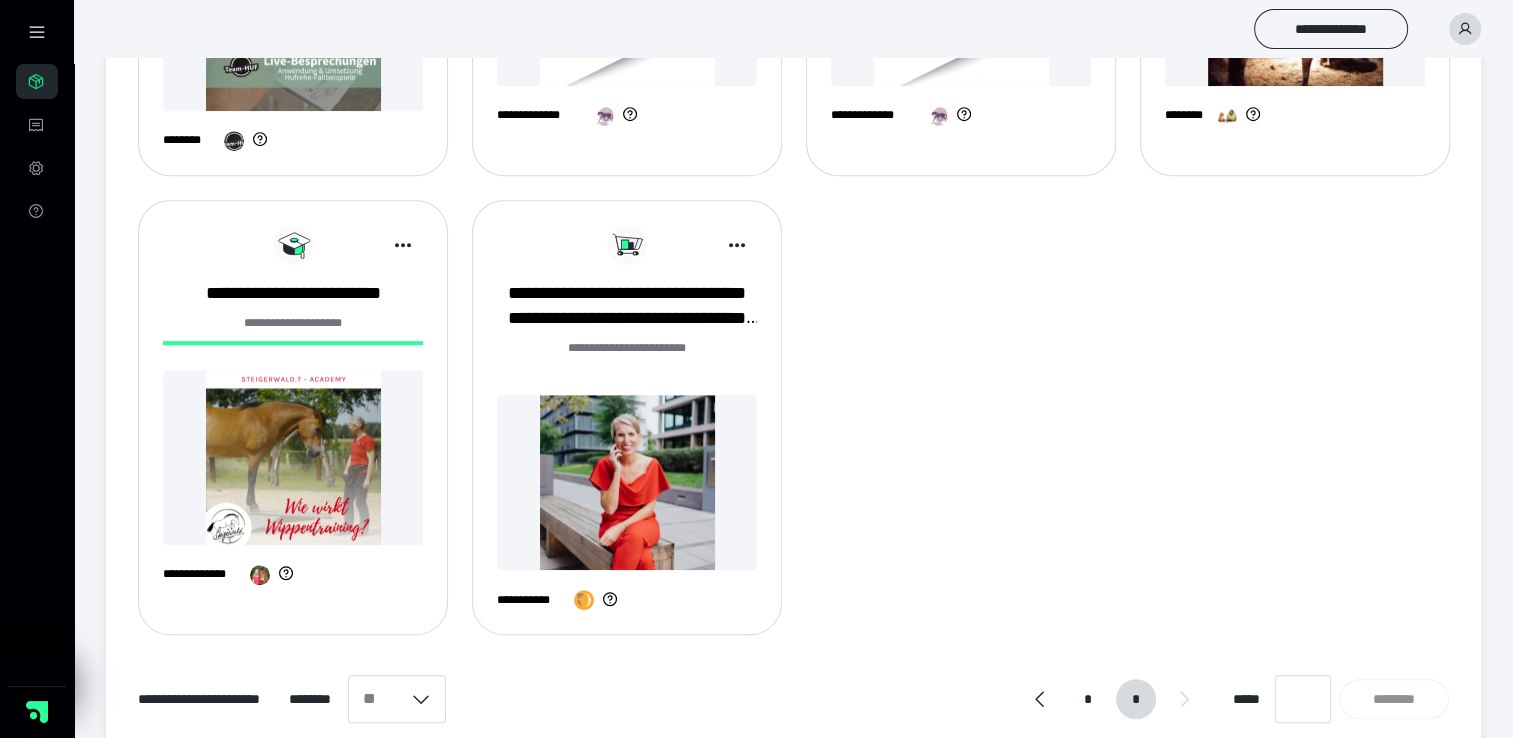 scroll, scrollTop: 1131, scrollLeft: 0, axis: vertical 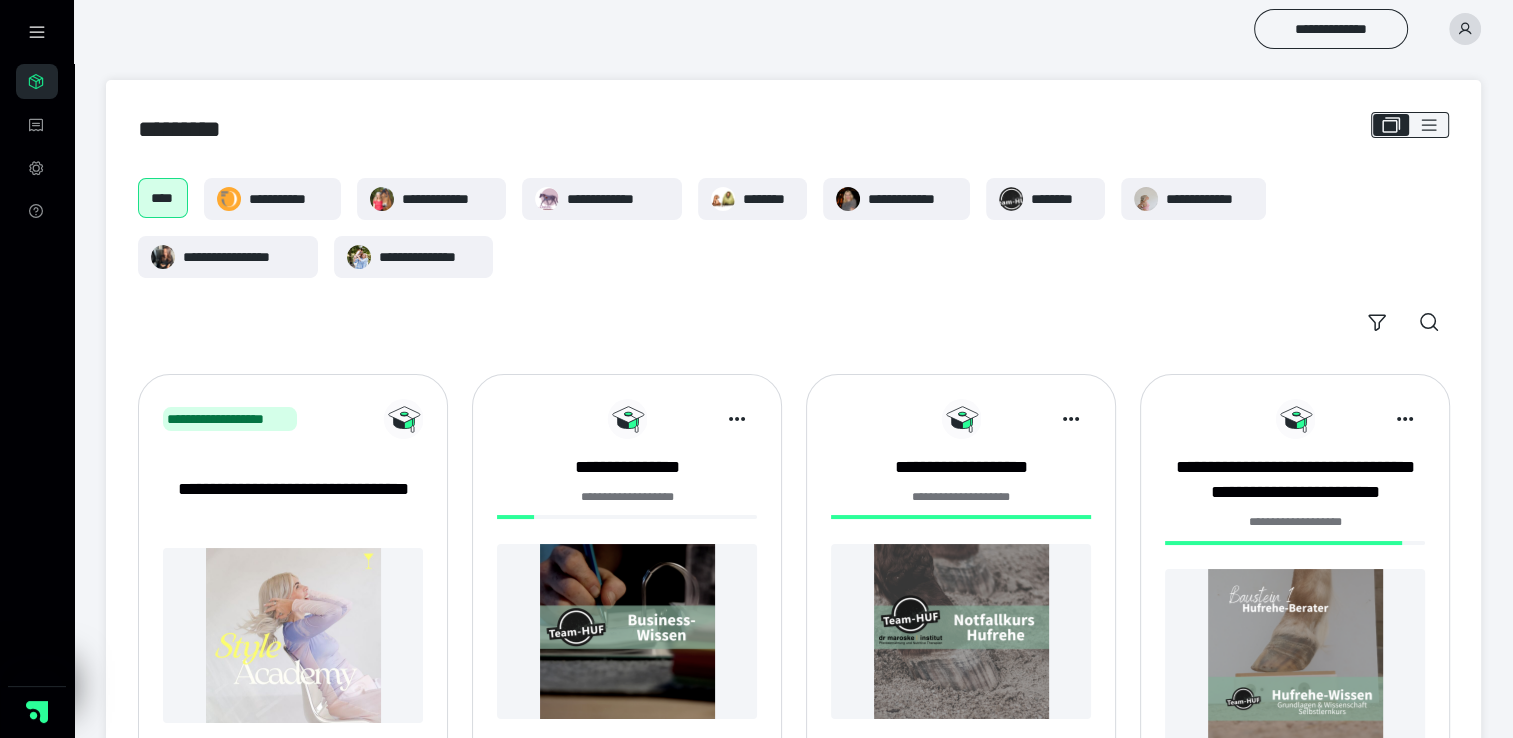 click at bounding box center (1465, 29) 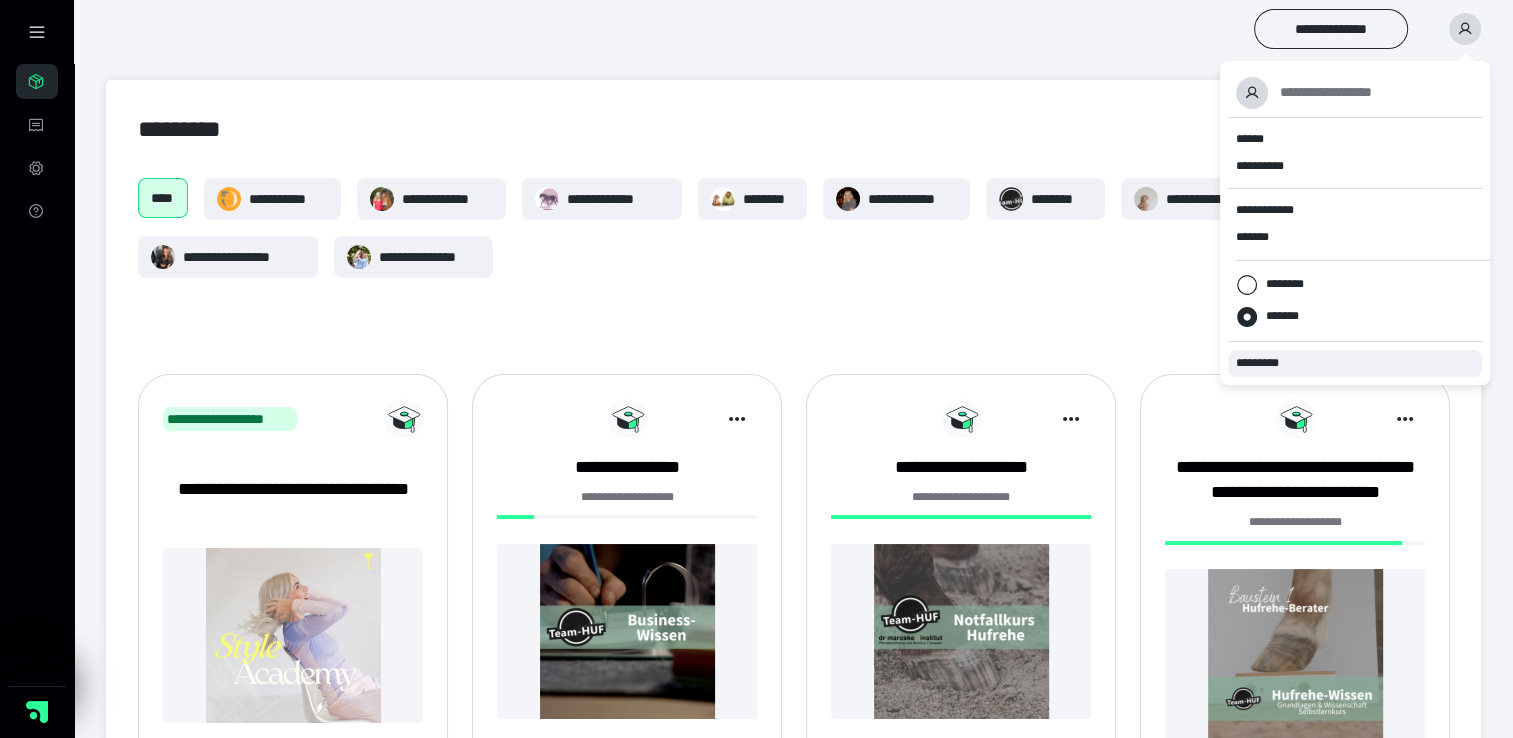 click on "*********" at bounding box center (1266, 363) 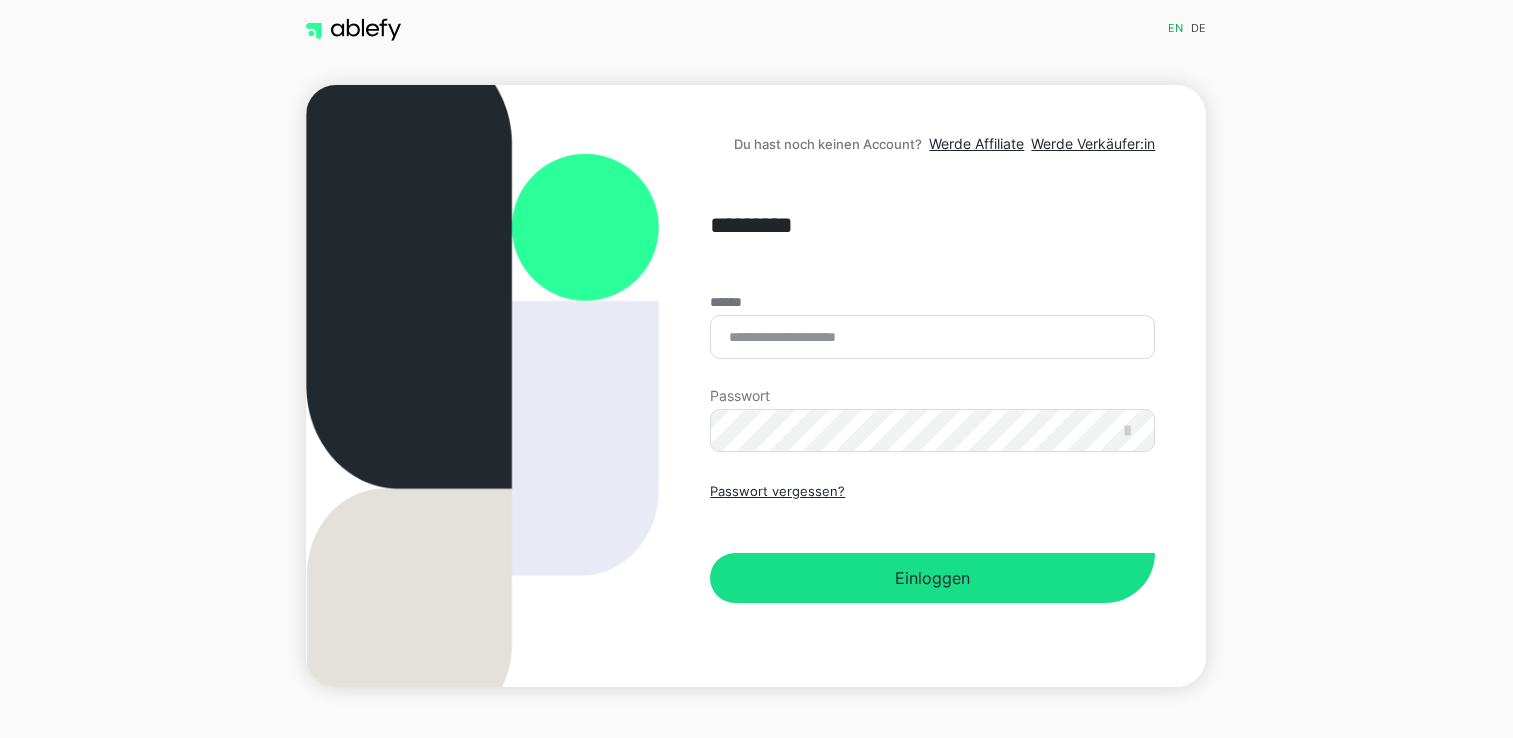 scroll, scrollTop: 0, scrollLeft: 0, axis: both 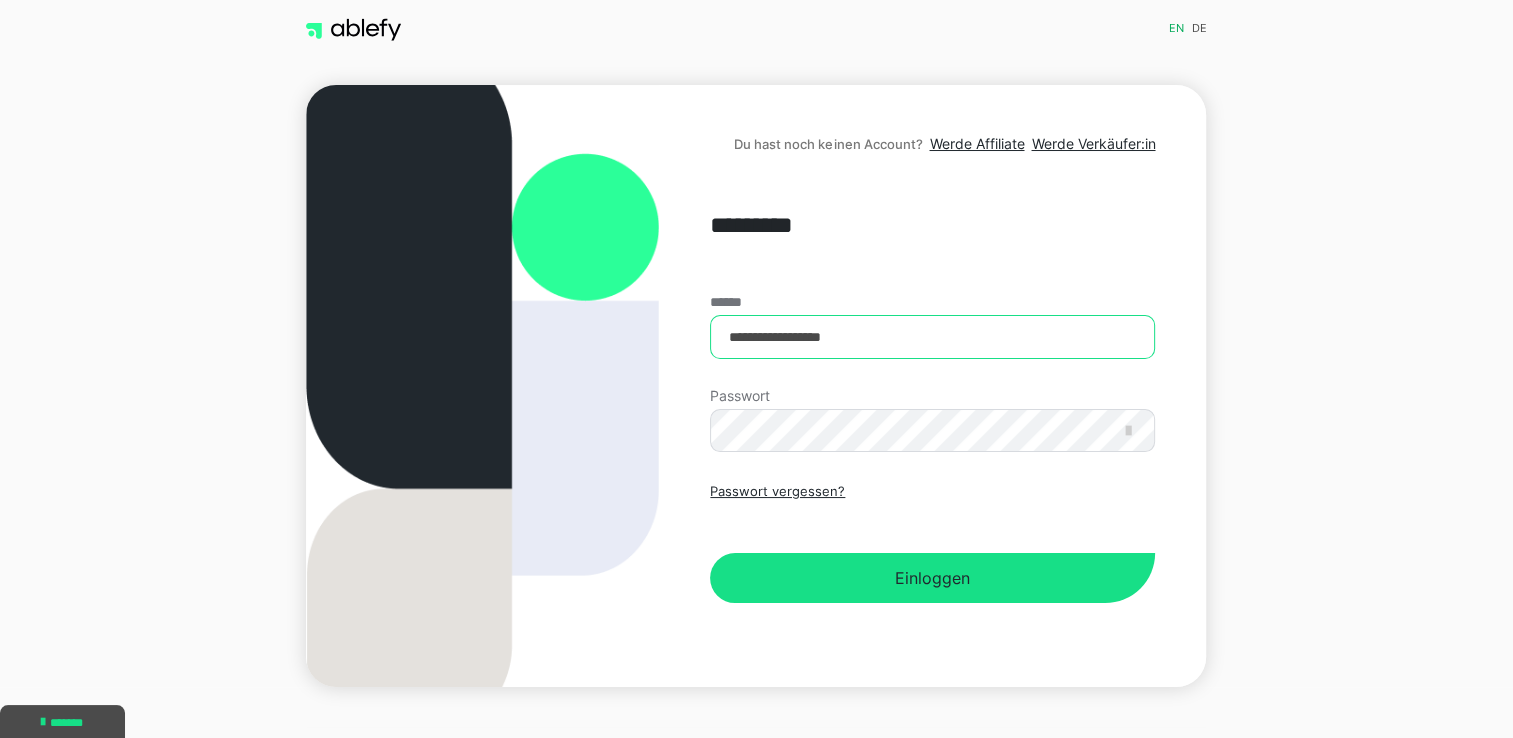drag, startPoint x: 901, startPoint y: 344, endPoint x: 601, endPoint y: 301, distance: 303.066 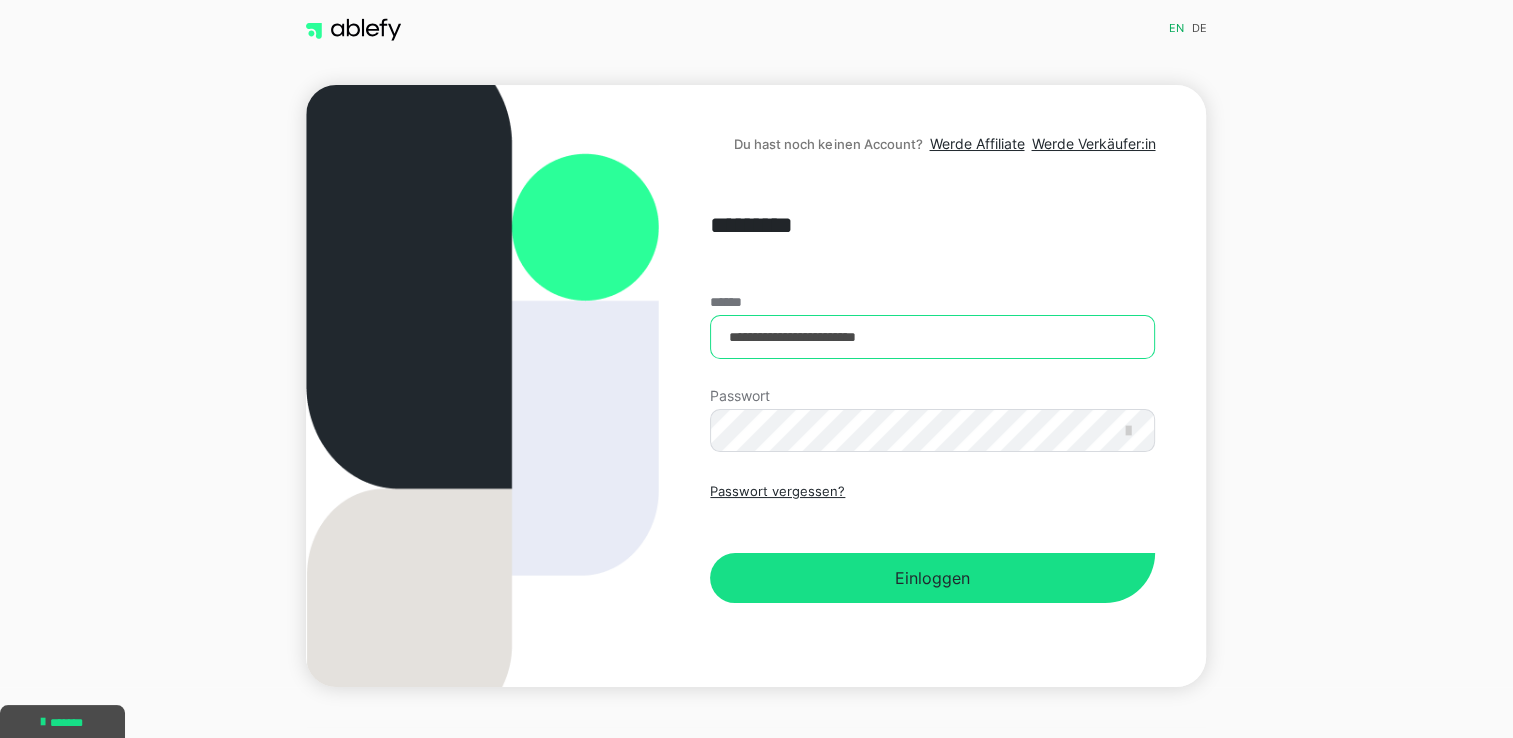 type on "**********" 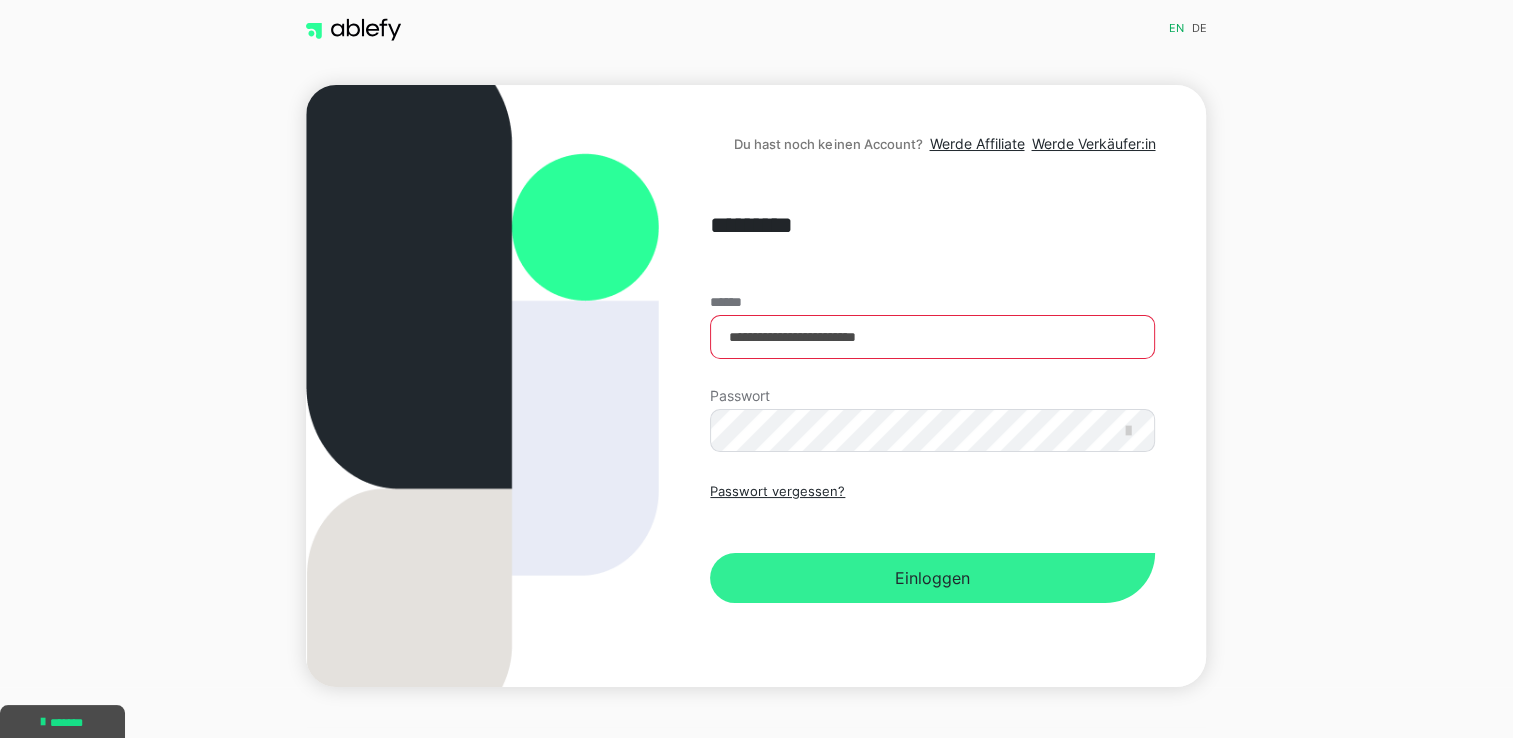 click on "Einloggen" at bounding box center (932, 578) 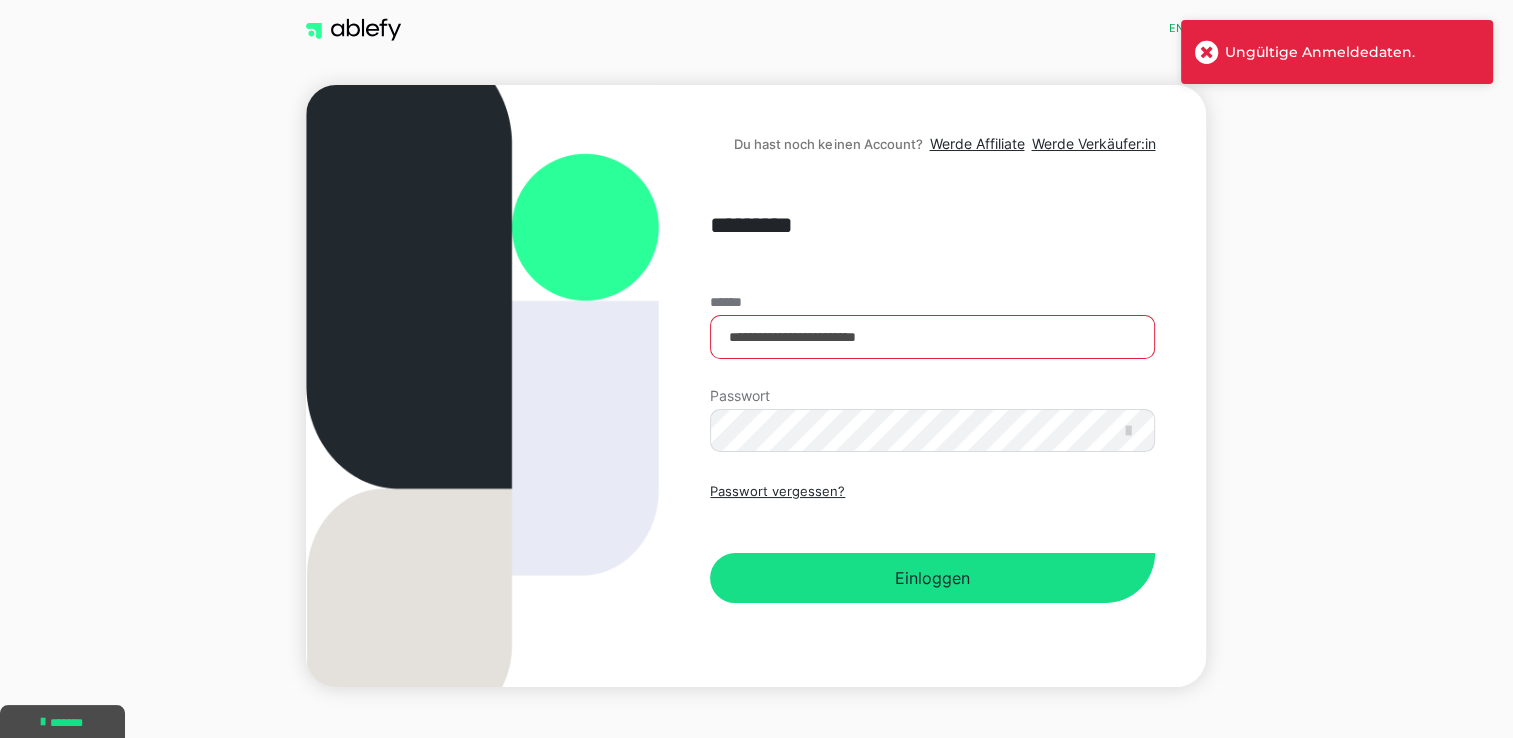 click at bounding box center [1207, 52] 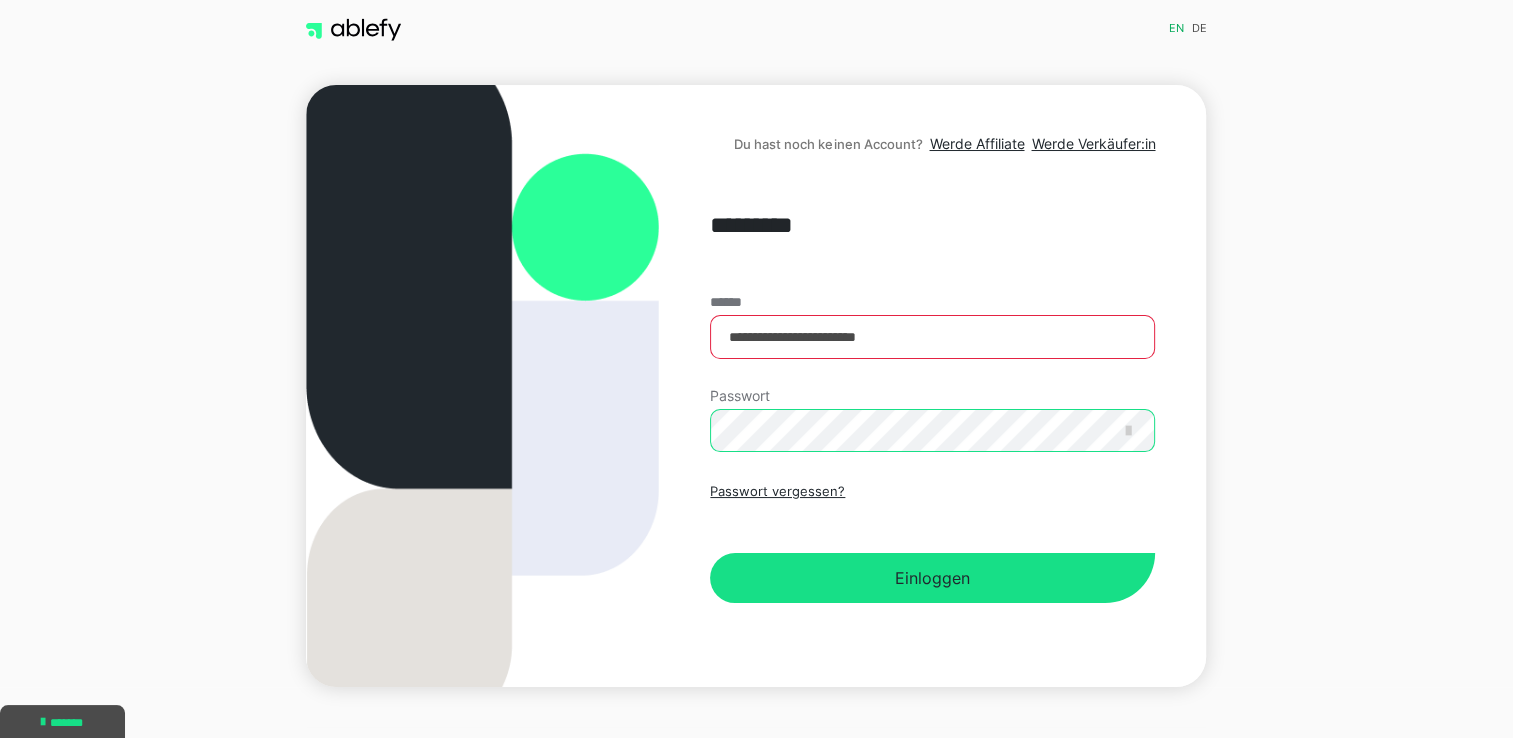 click on "Du hast noch keinen Account? Werde Affiliate Werde Verkäufer:in [REDACTED] [REDACTED] [REDACTED] Passwort Passwort vergessen? Einloggen" at bounding box center (756, 386) 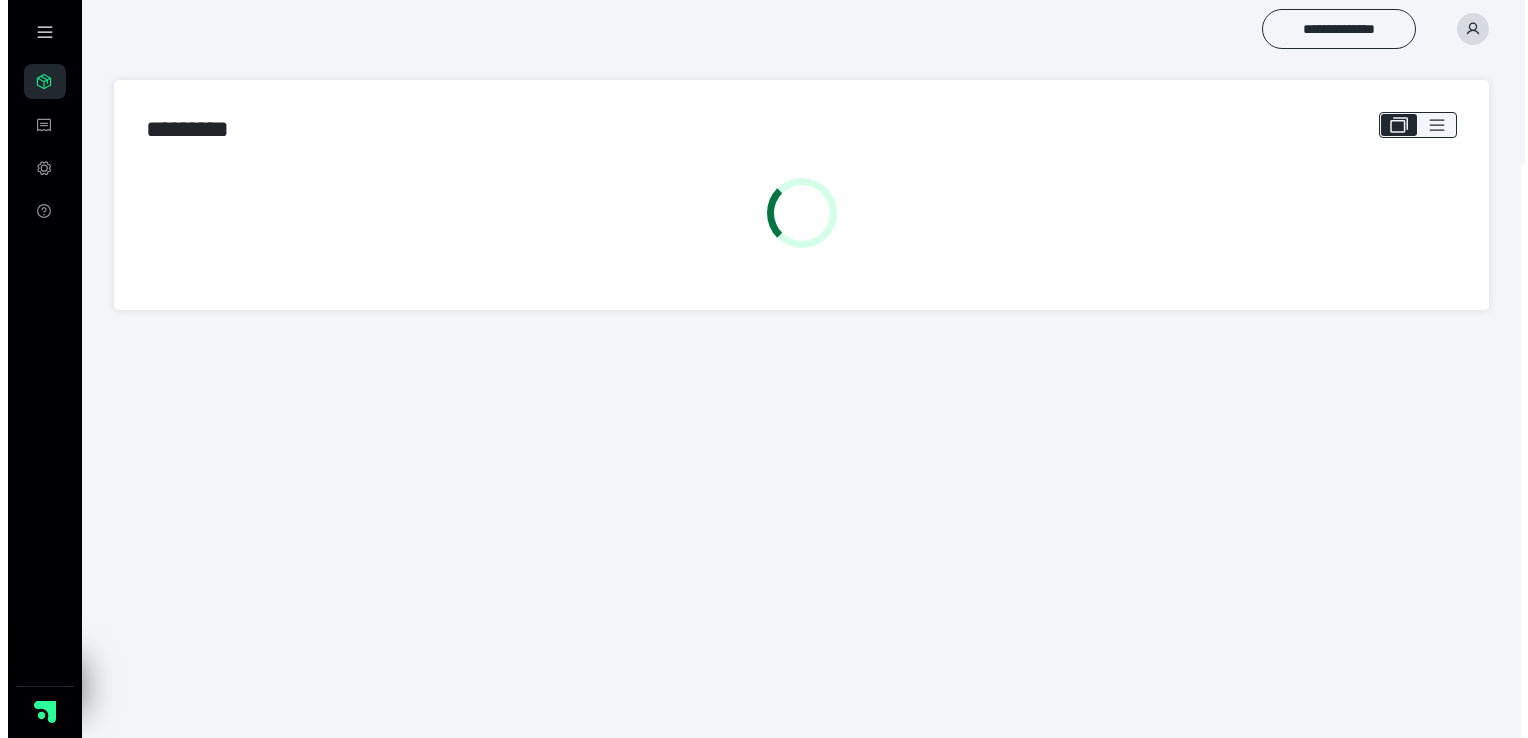 scroll, scrollTop: 0, scrollLeft: 0, axis: both 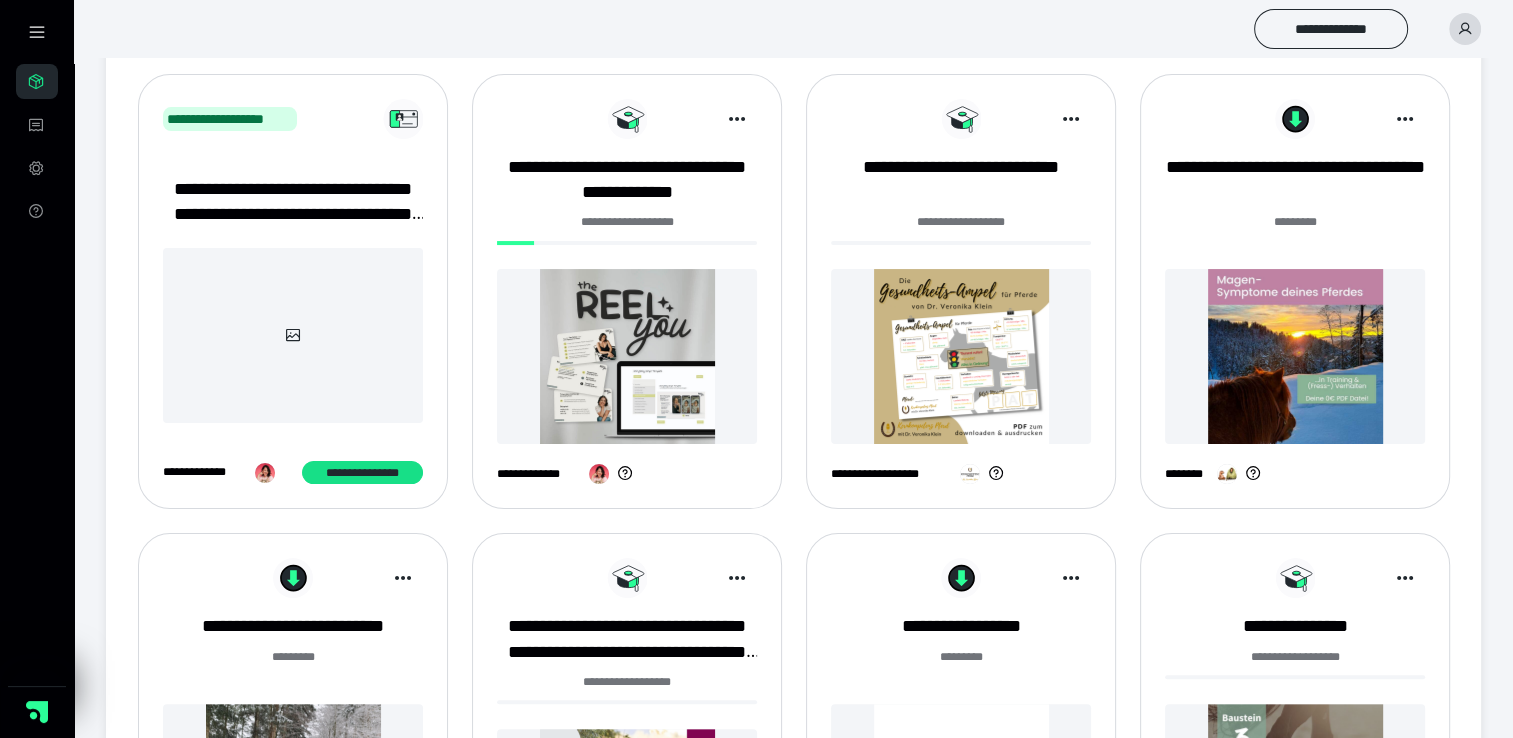click at bounding box center [627, 356] 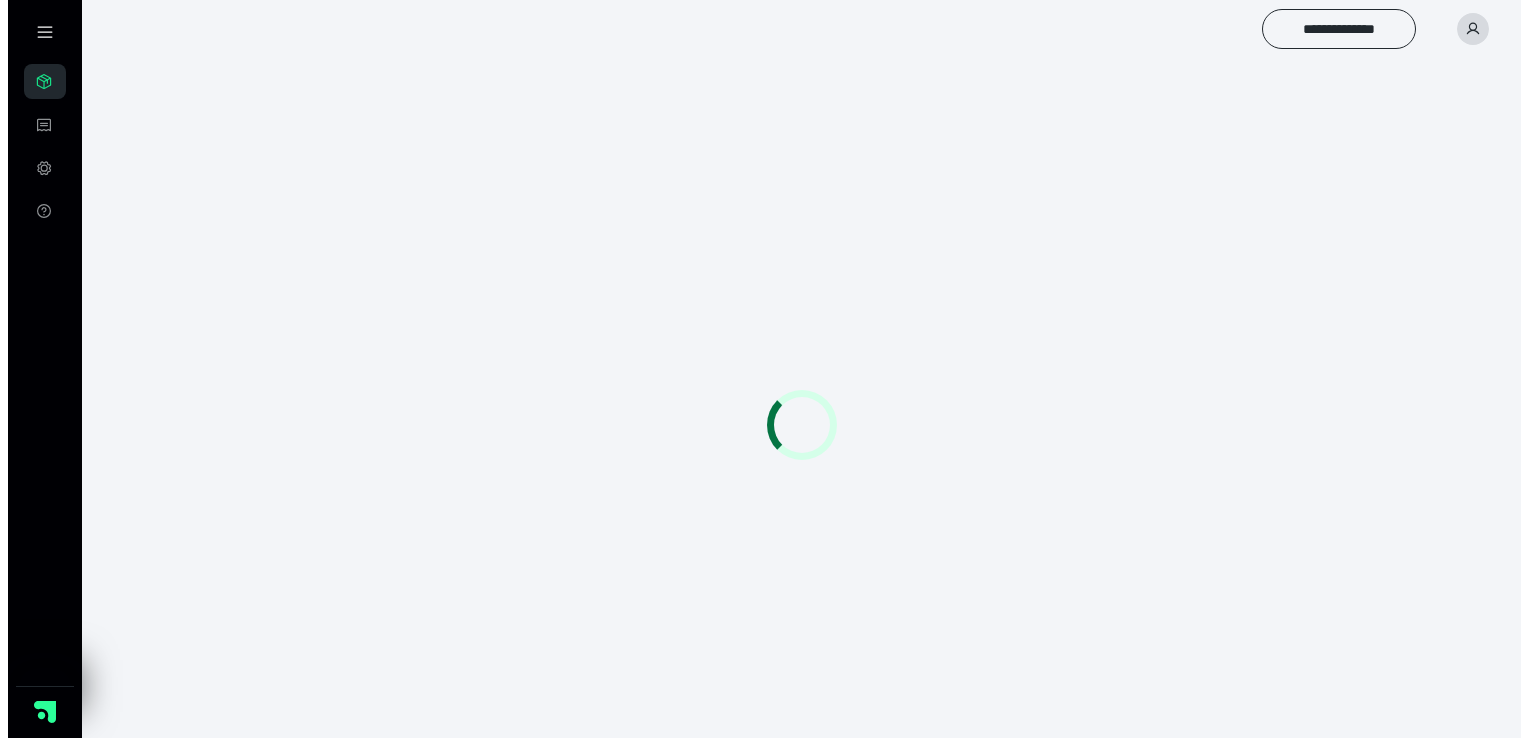 scroll, scrollTop: 0, scrollLeft: 0, axis: both 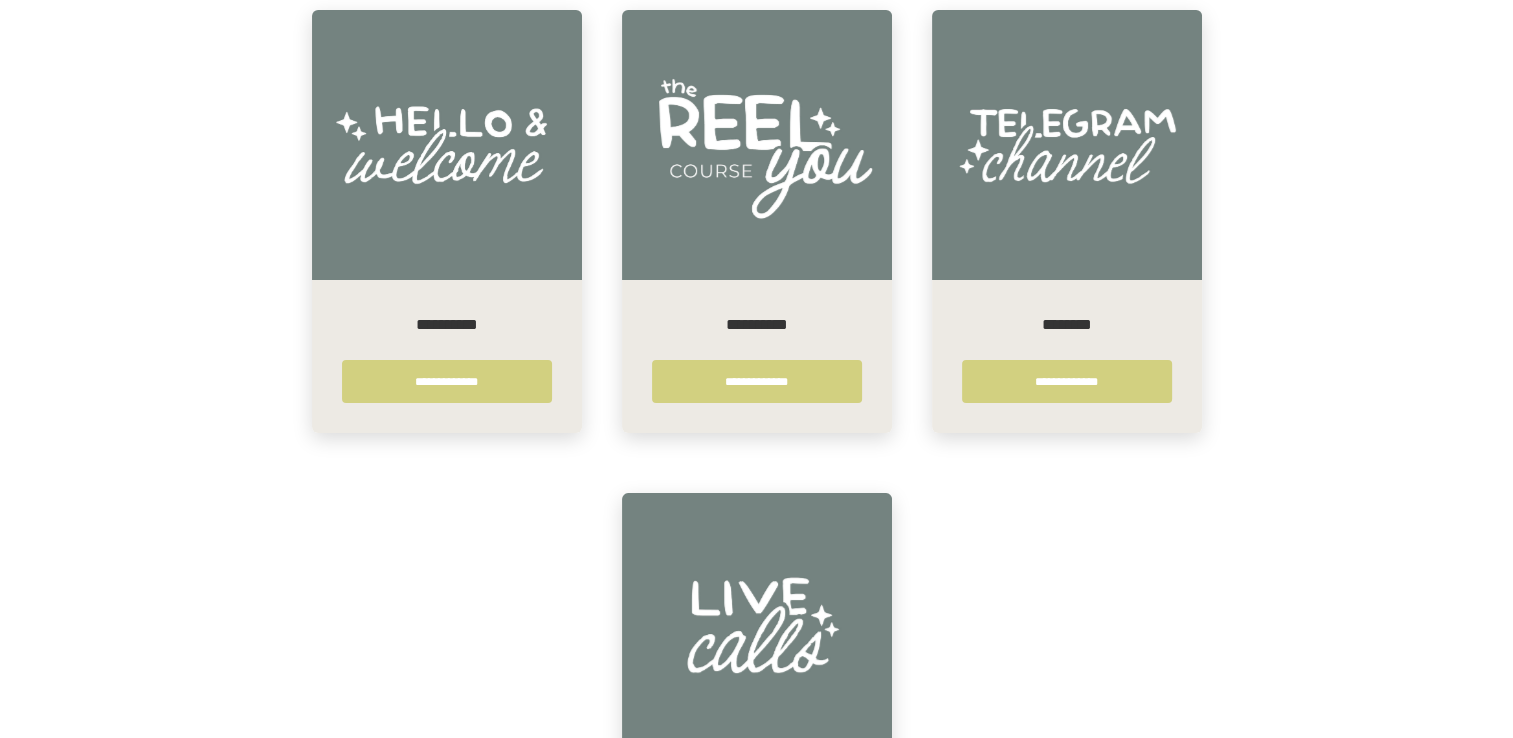 click at bounding box center [757, 145] 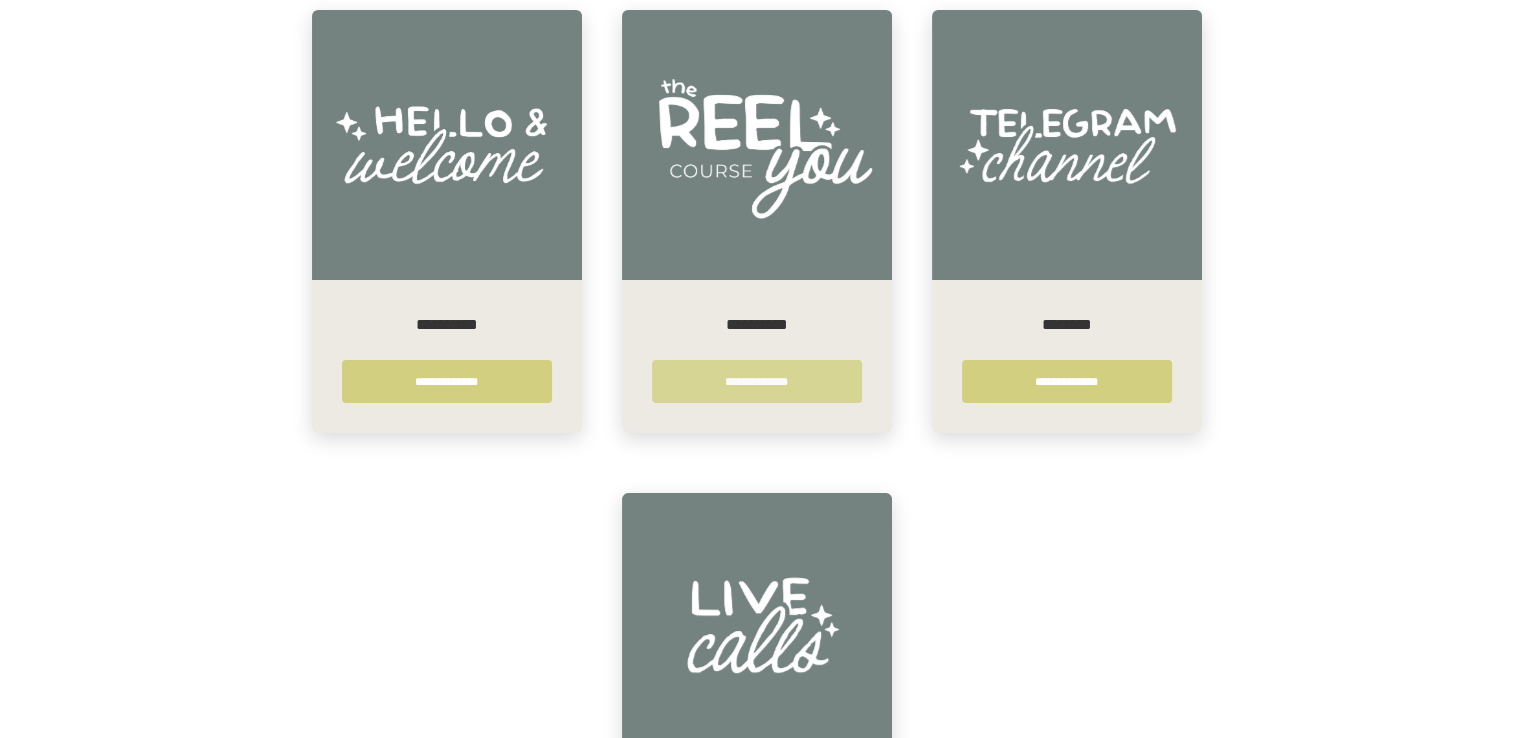 click on "**********" at bounding box center (757, 381) 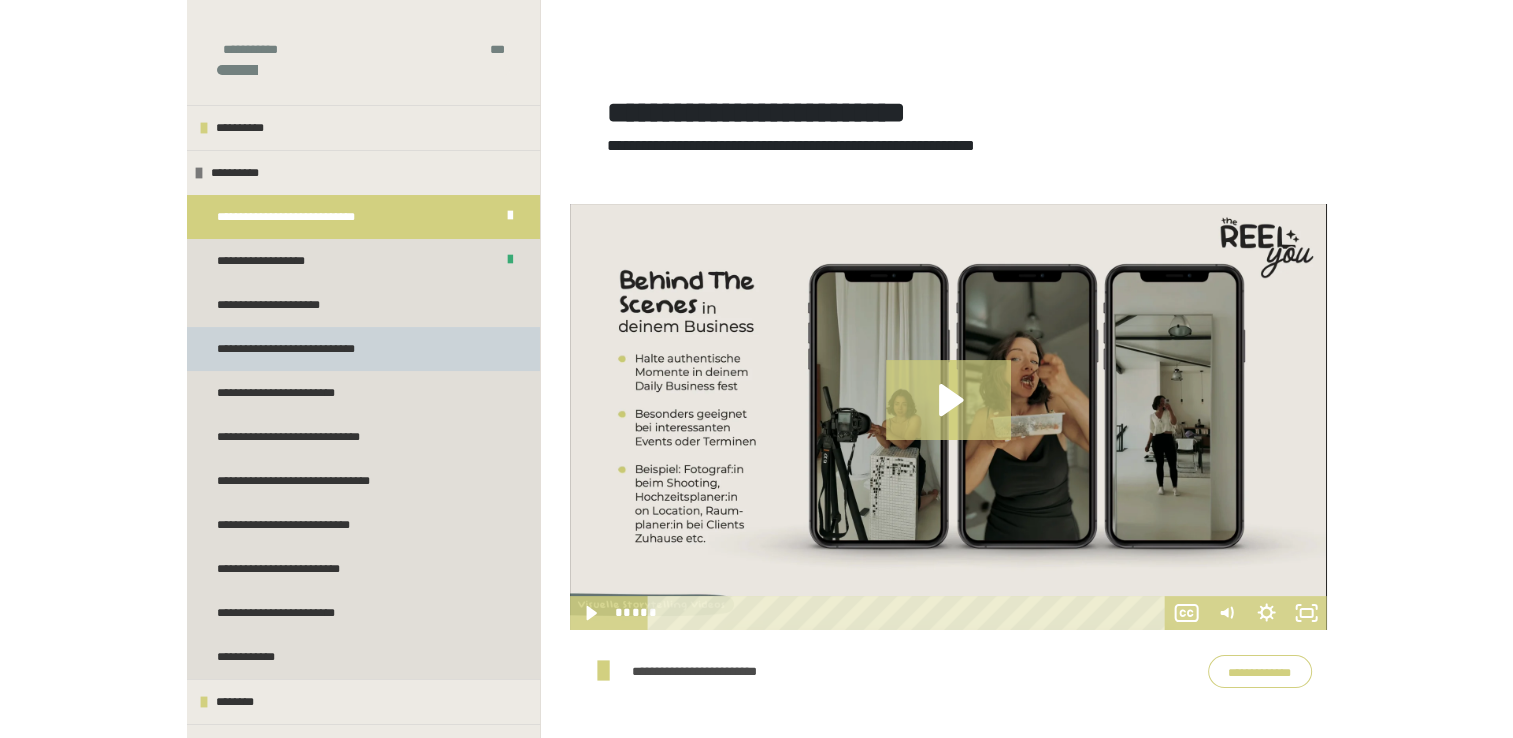 scroll, scrollTop: 300, scrollLeft: 0, axis: vertical 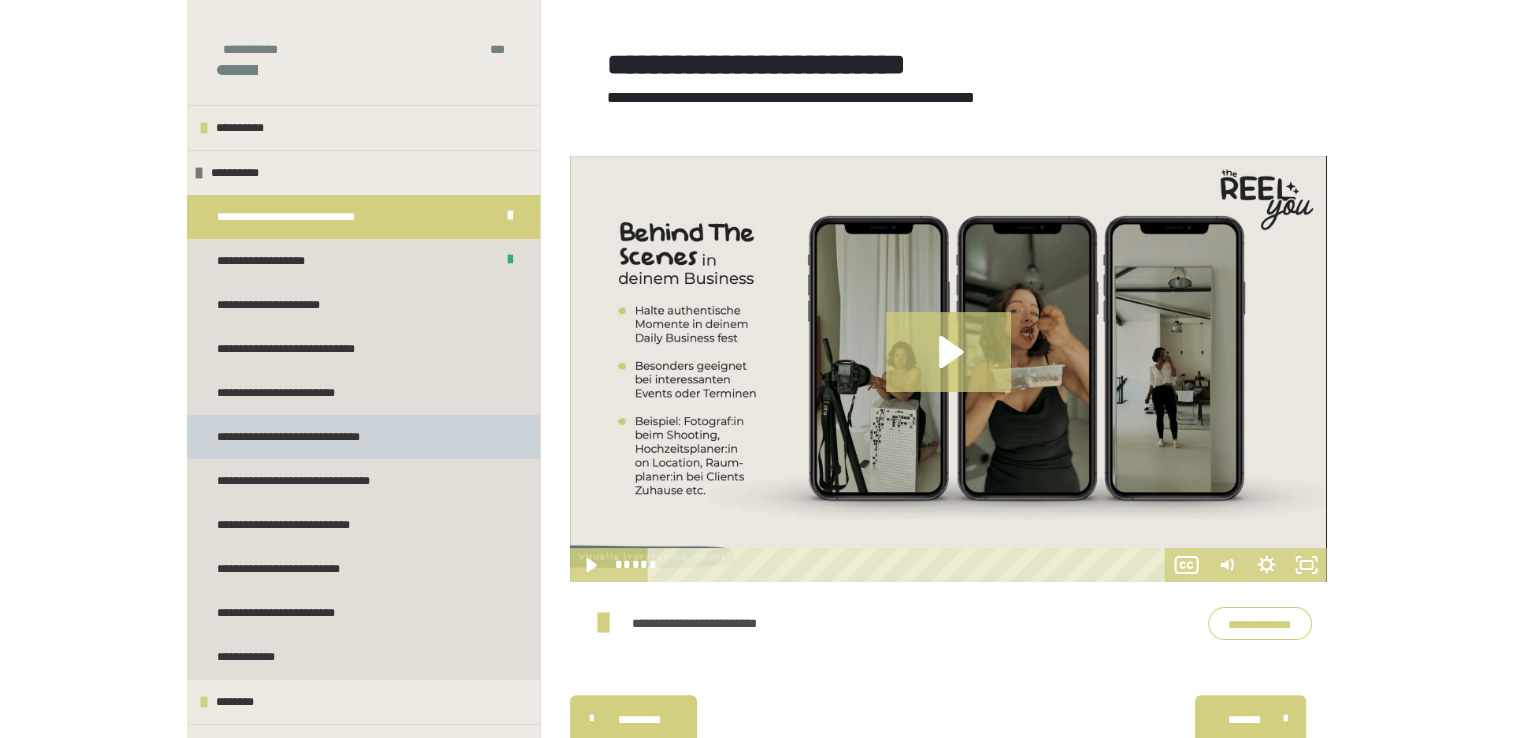click on "**********" at bounding box center (303, 437) 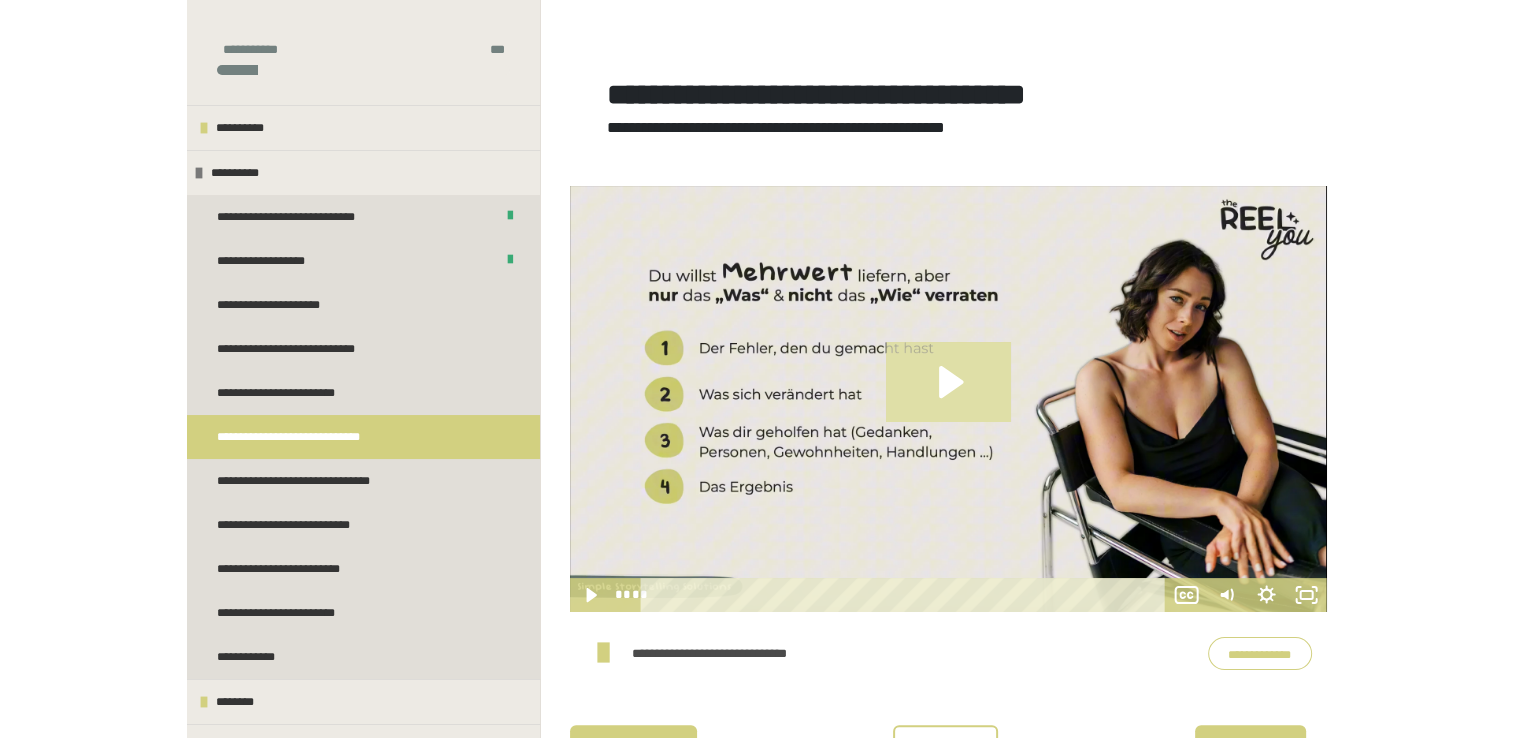 click 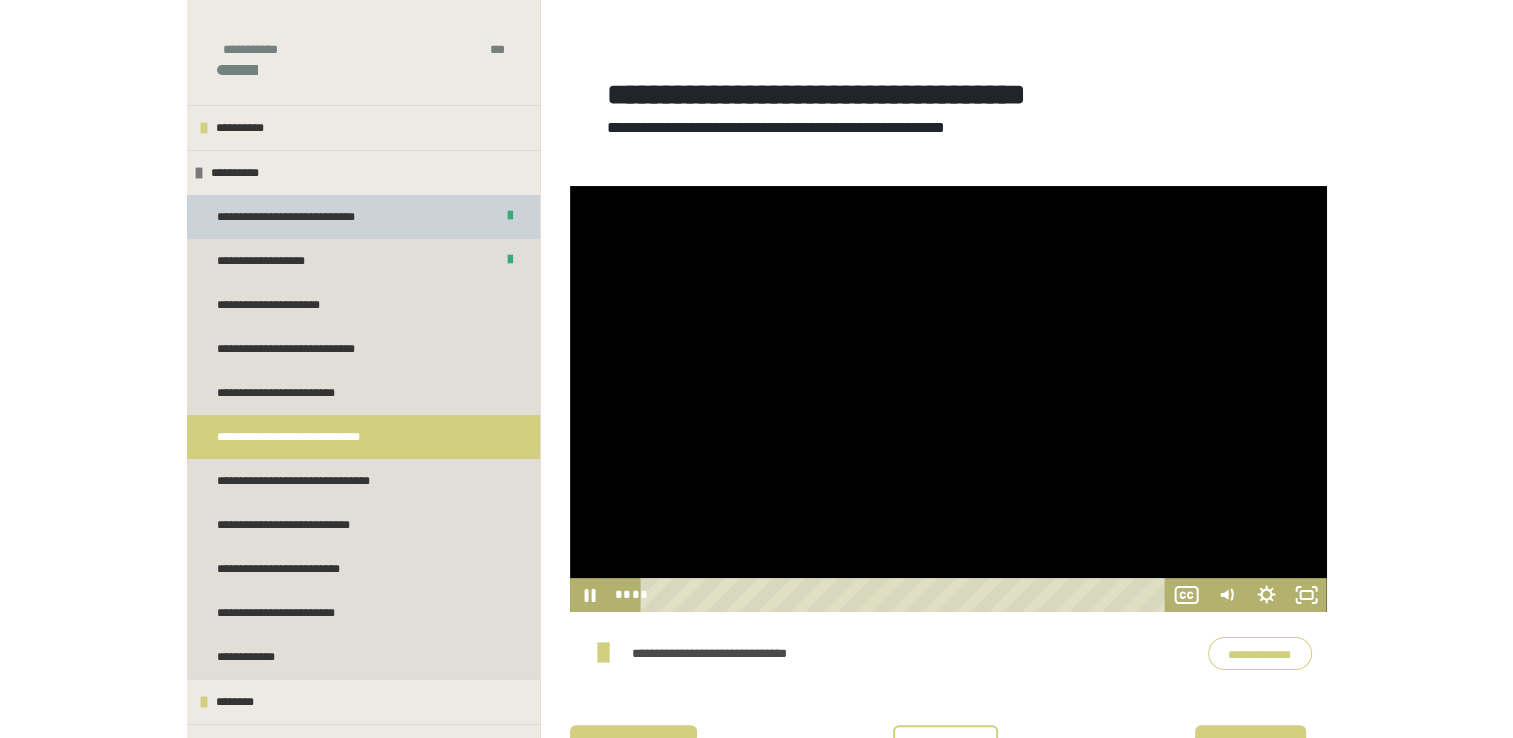 click on "**********" at bounding box center (298, 217) 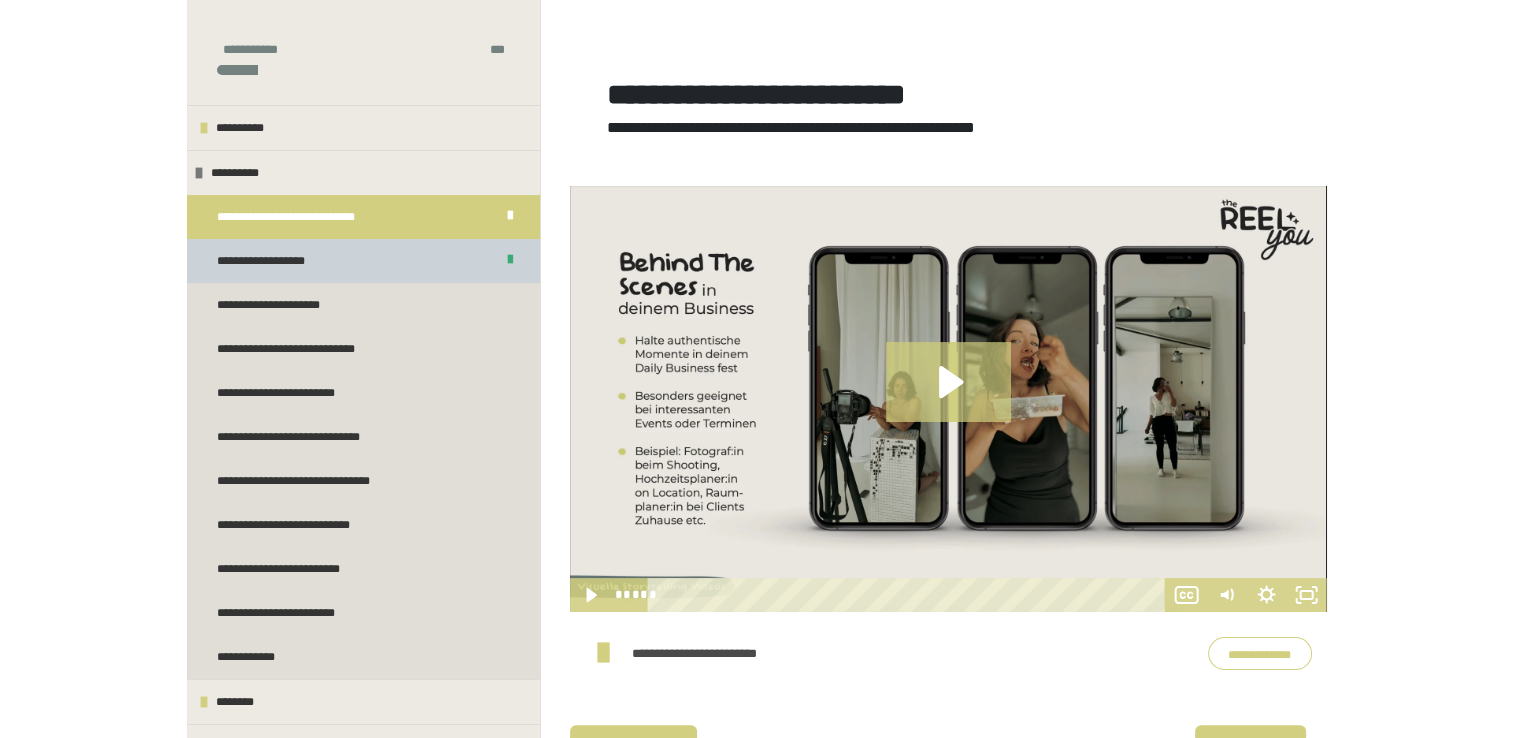 click on "**********" at bounding box center (277, 261) 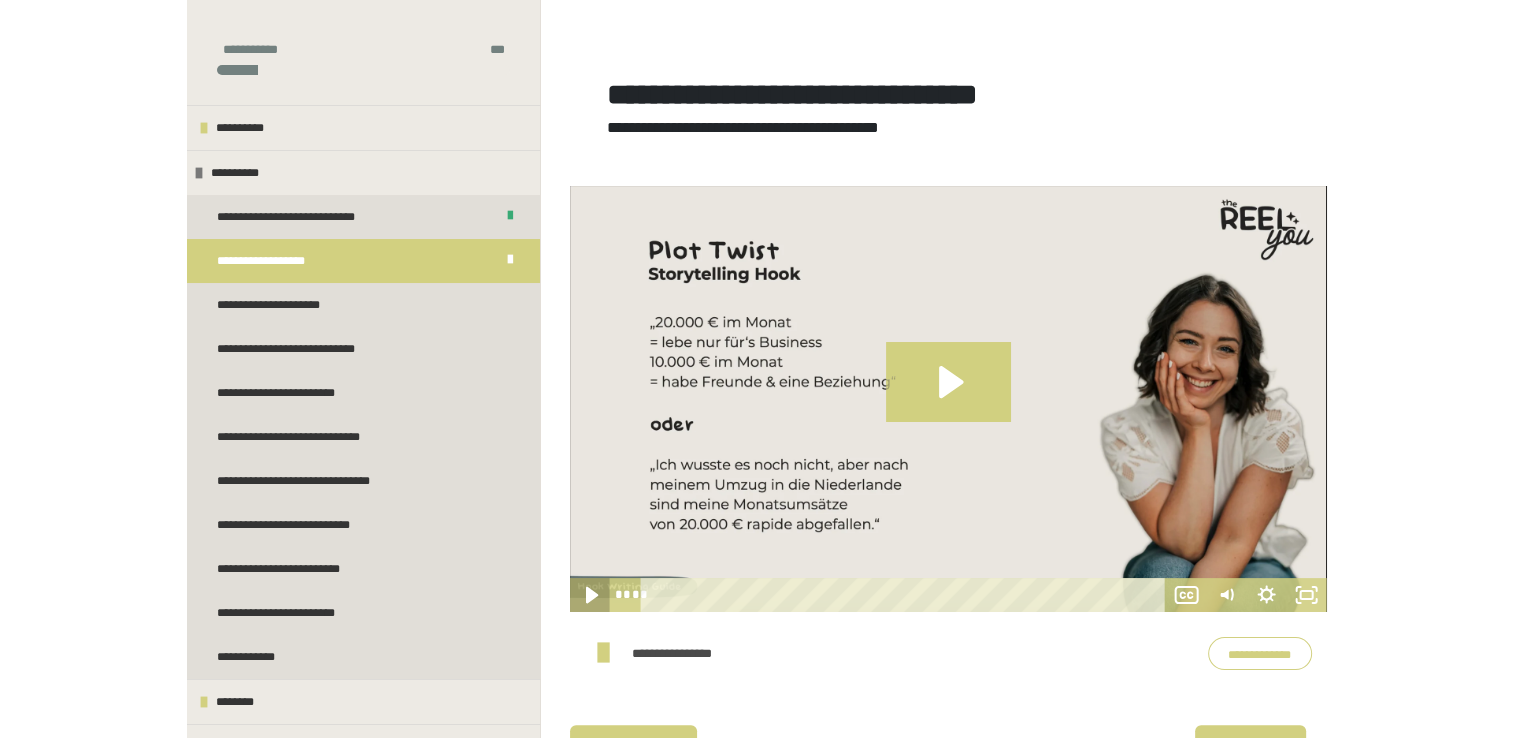 click 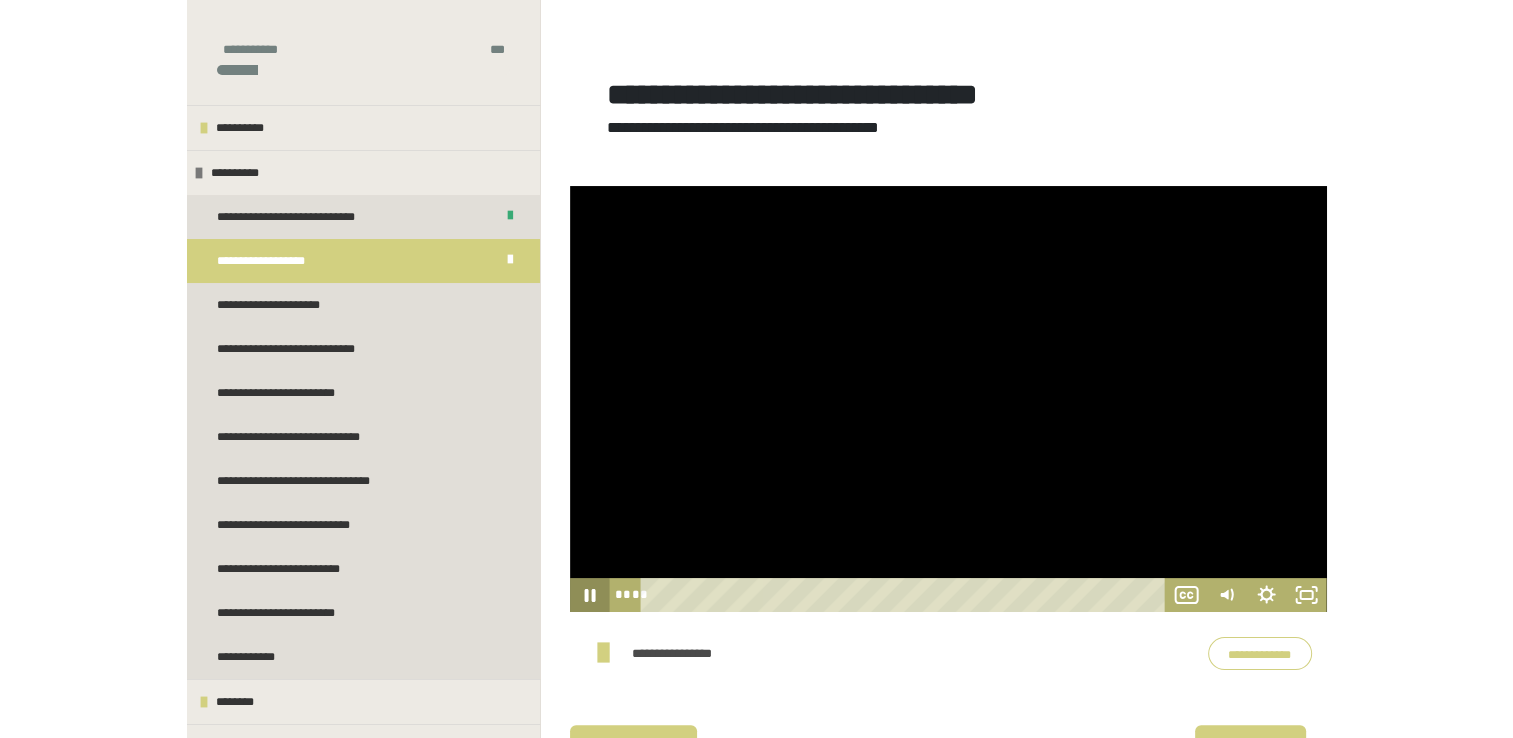 click 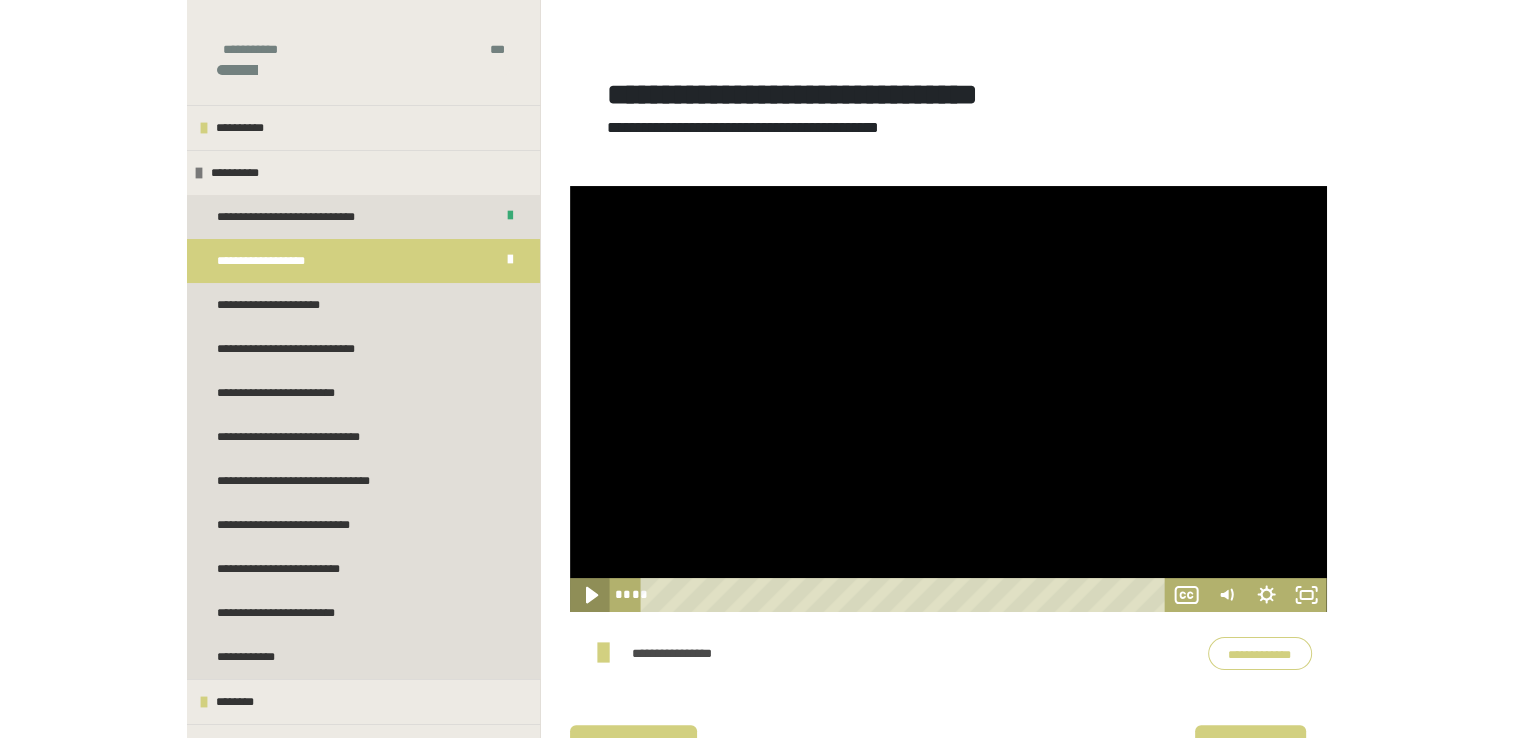 click 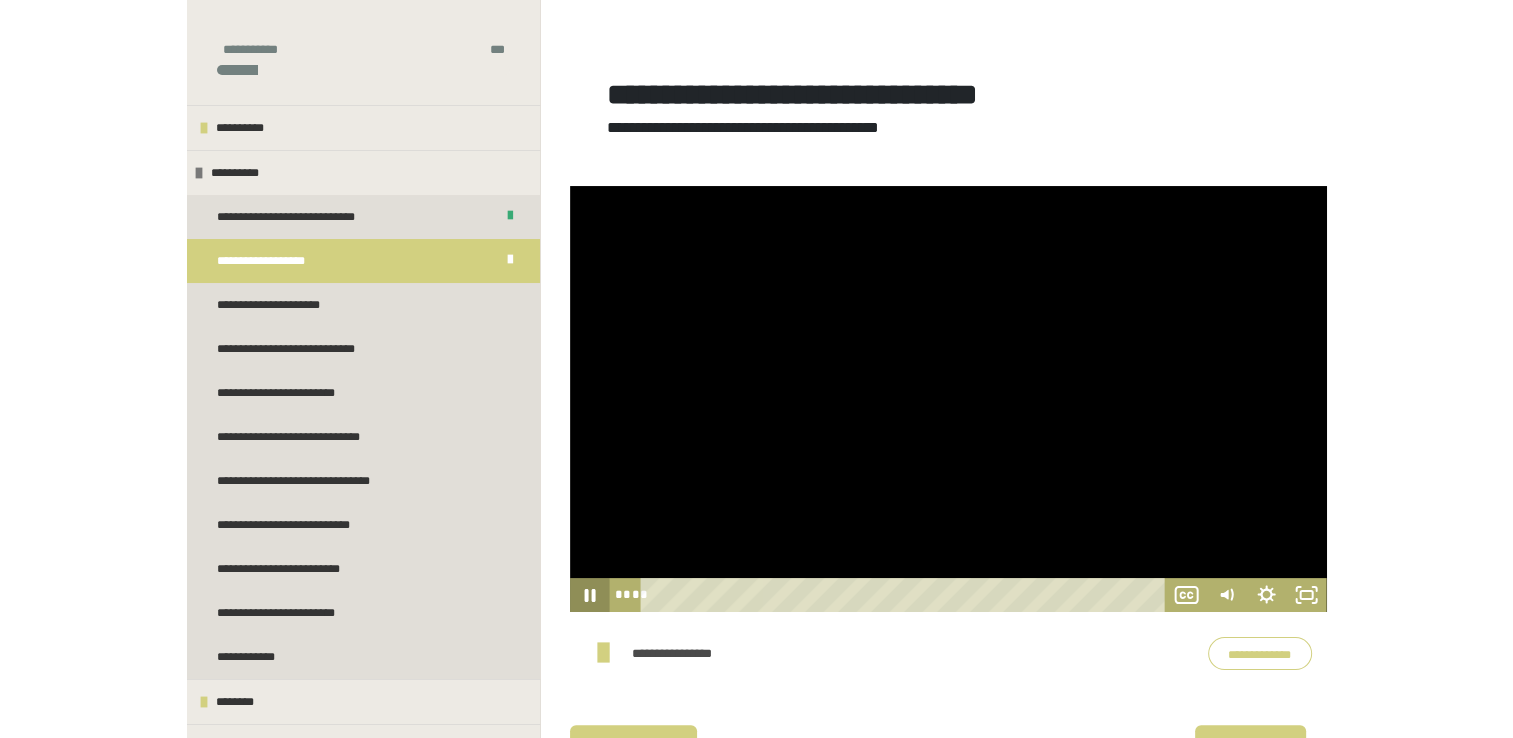 click 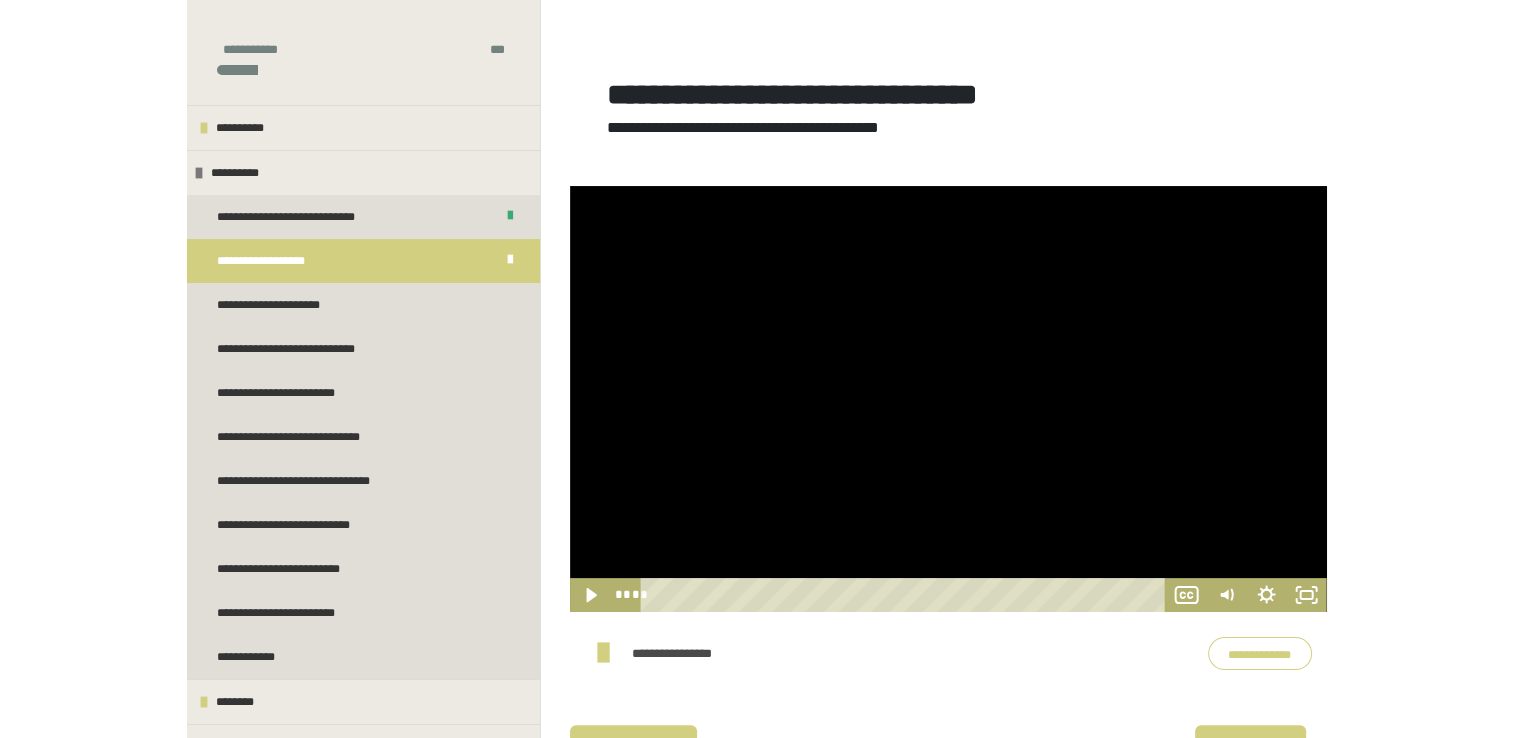 click at bounding box center (948, 399) 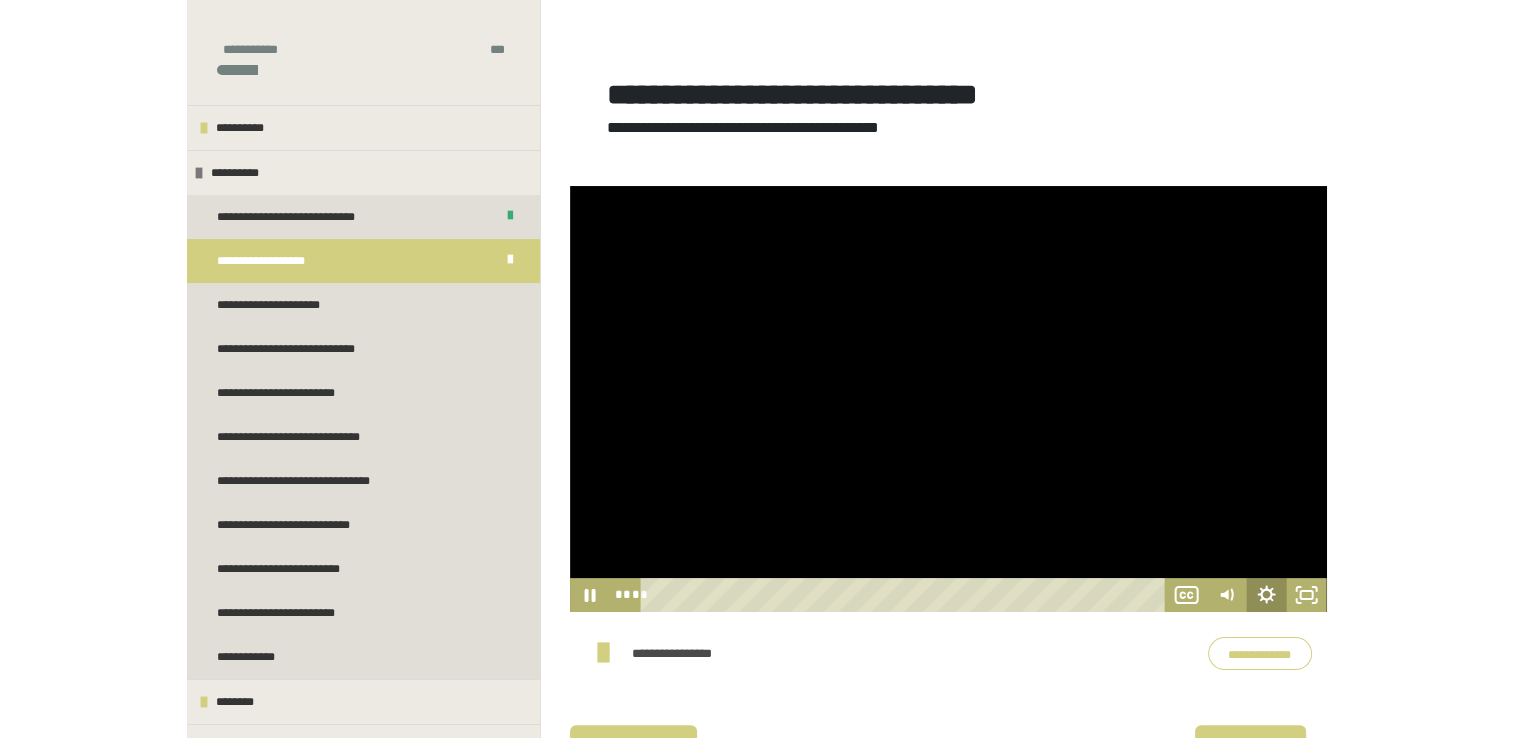 click 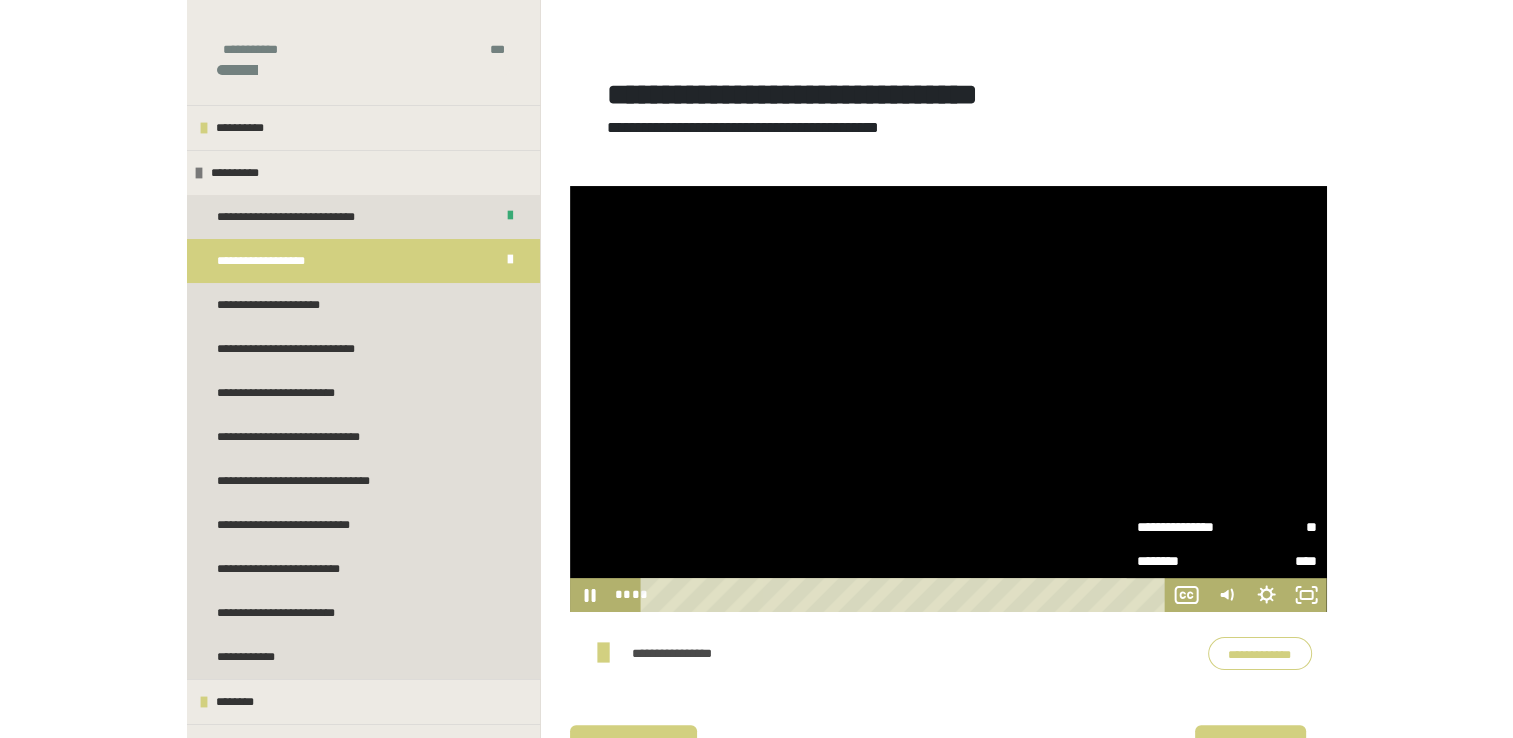 click on "**" at bounding box center (1272, 526) 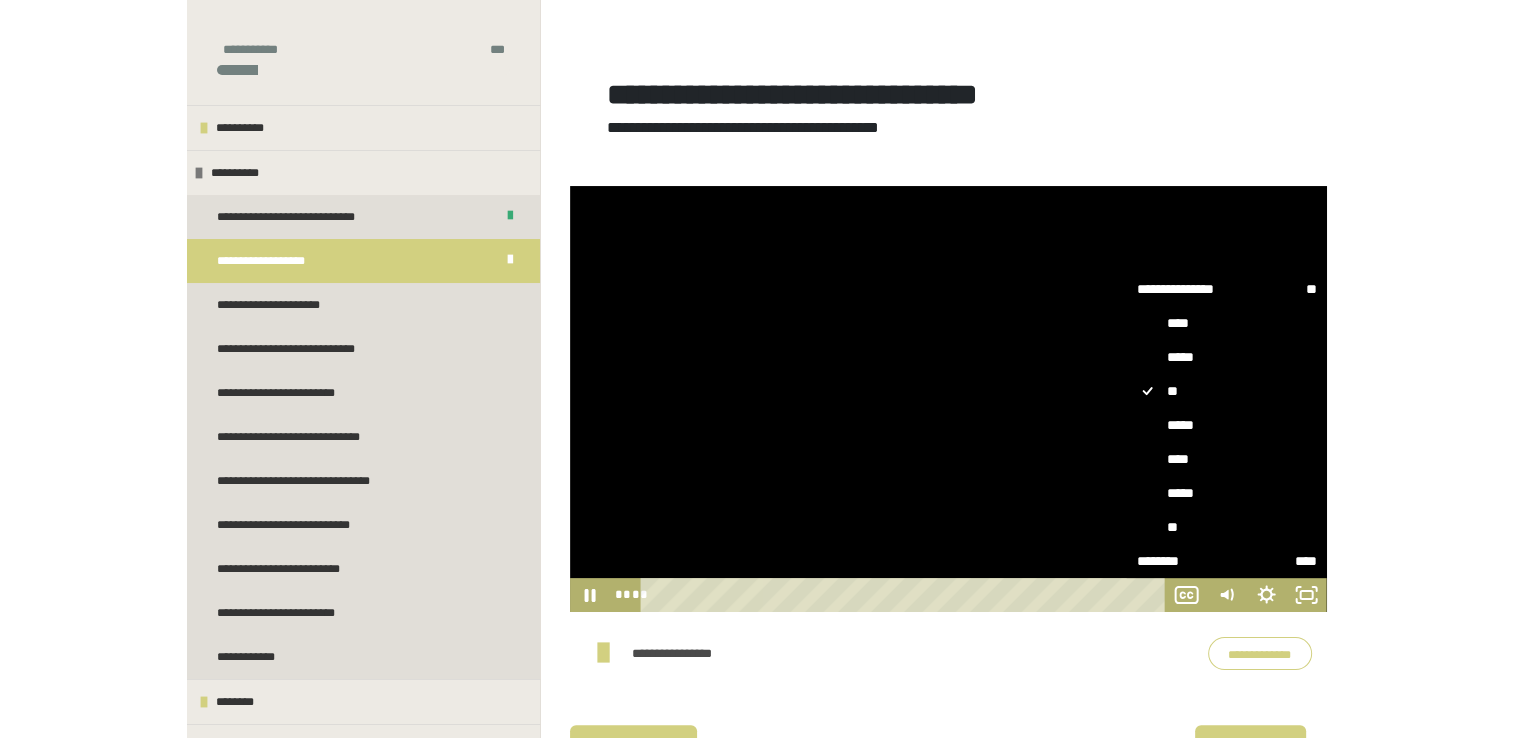 click on "****" at bounding box center (1227, 459) 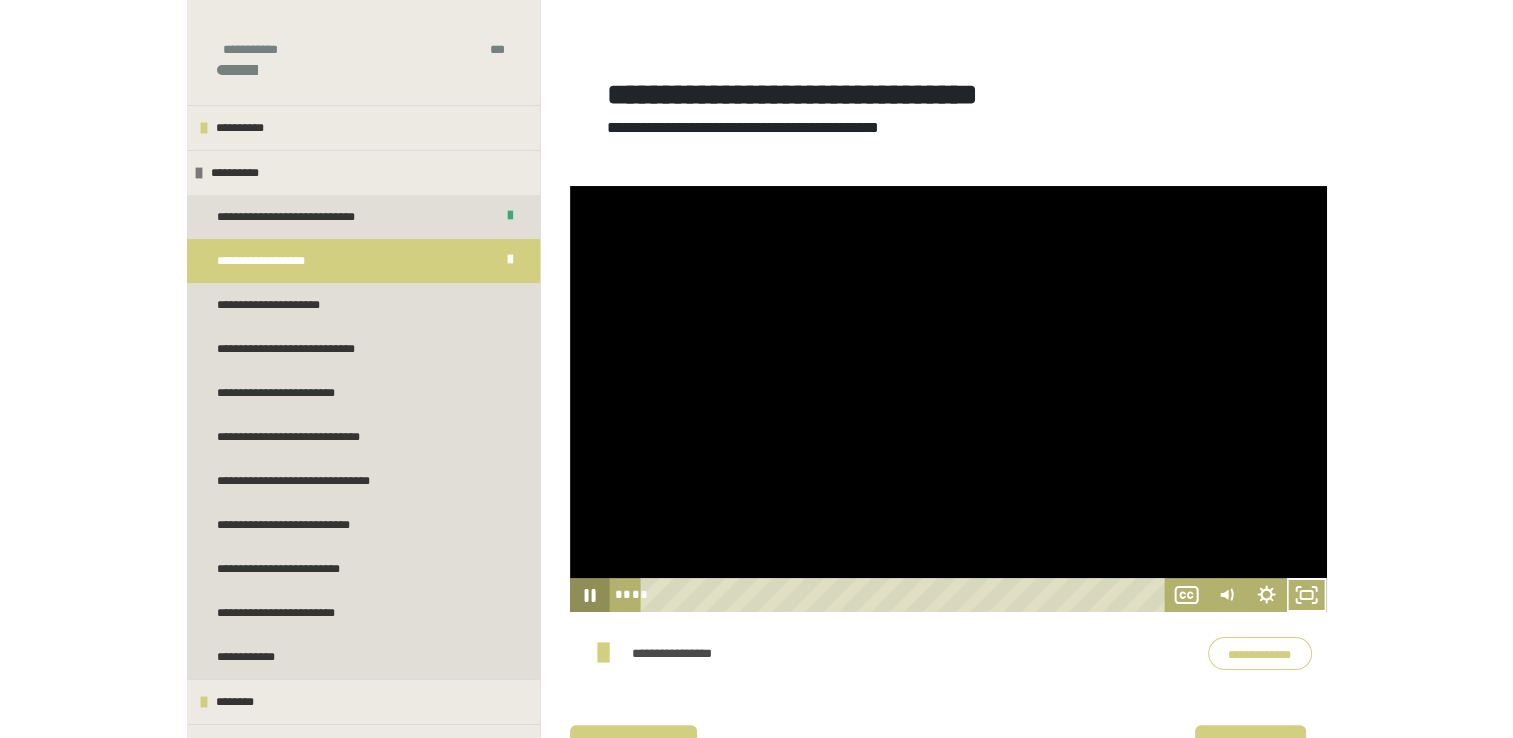 click 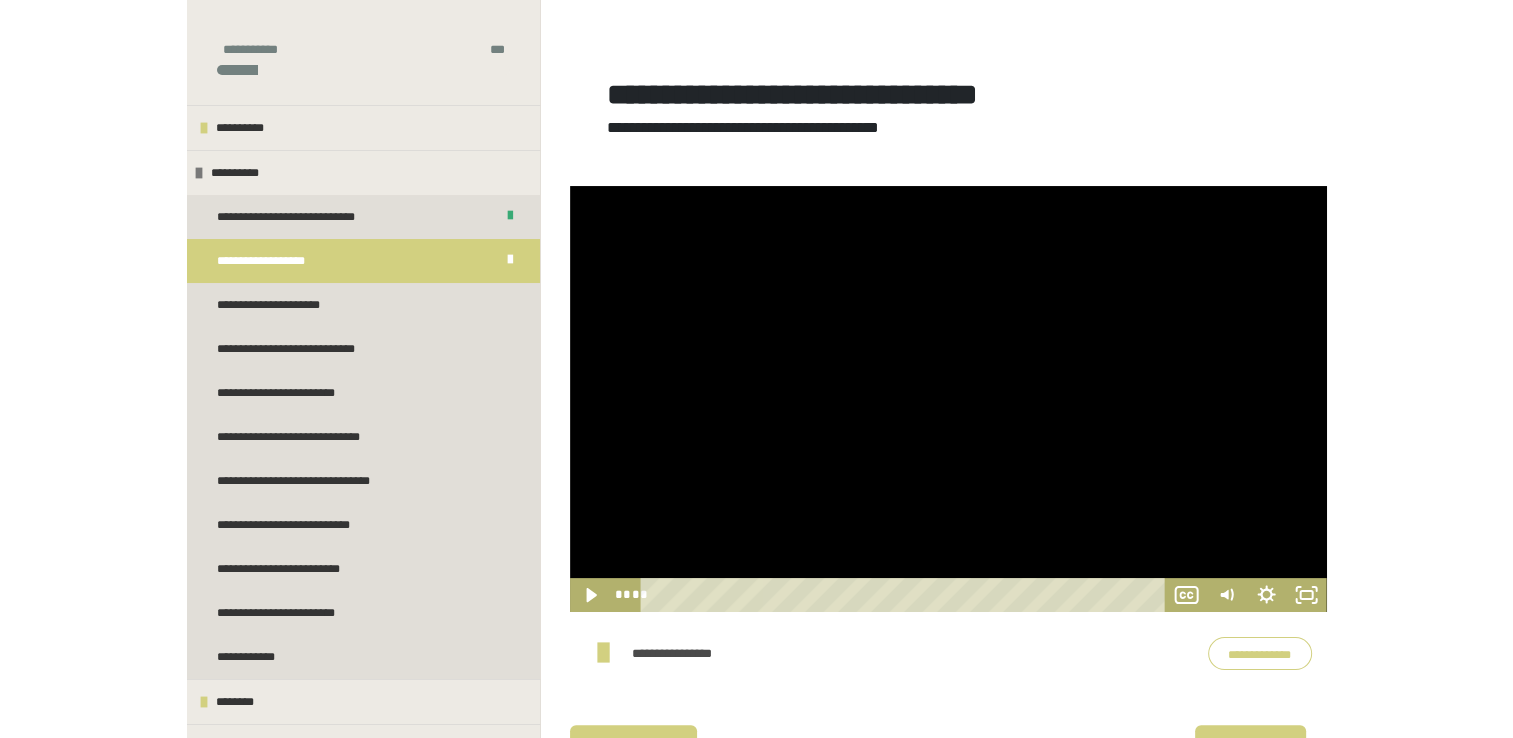 click at bounding box center [948, 399] 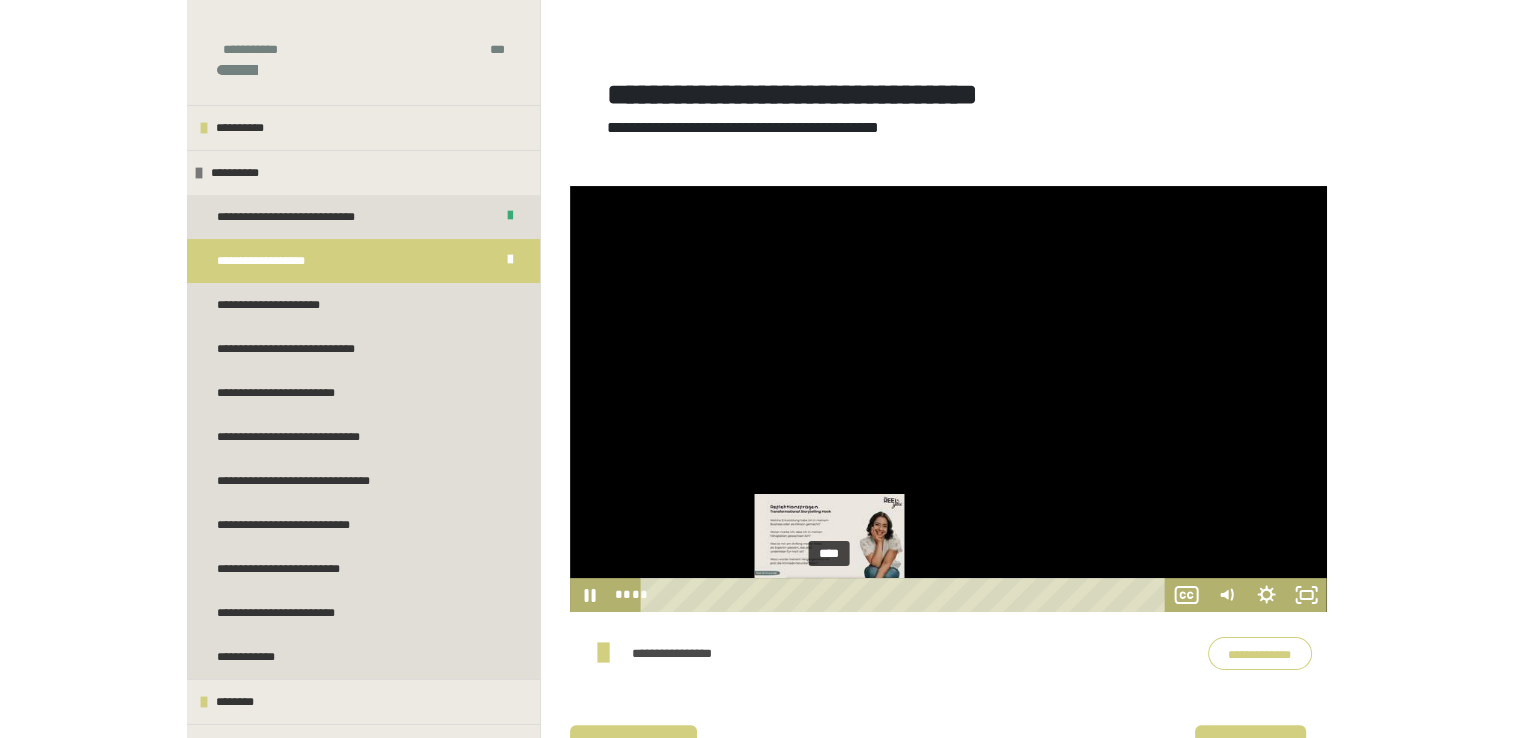 click at bounding box center [835, 594] 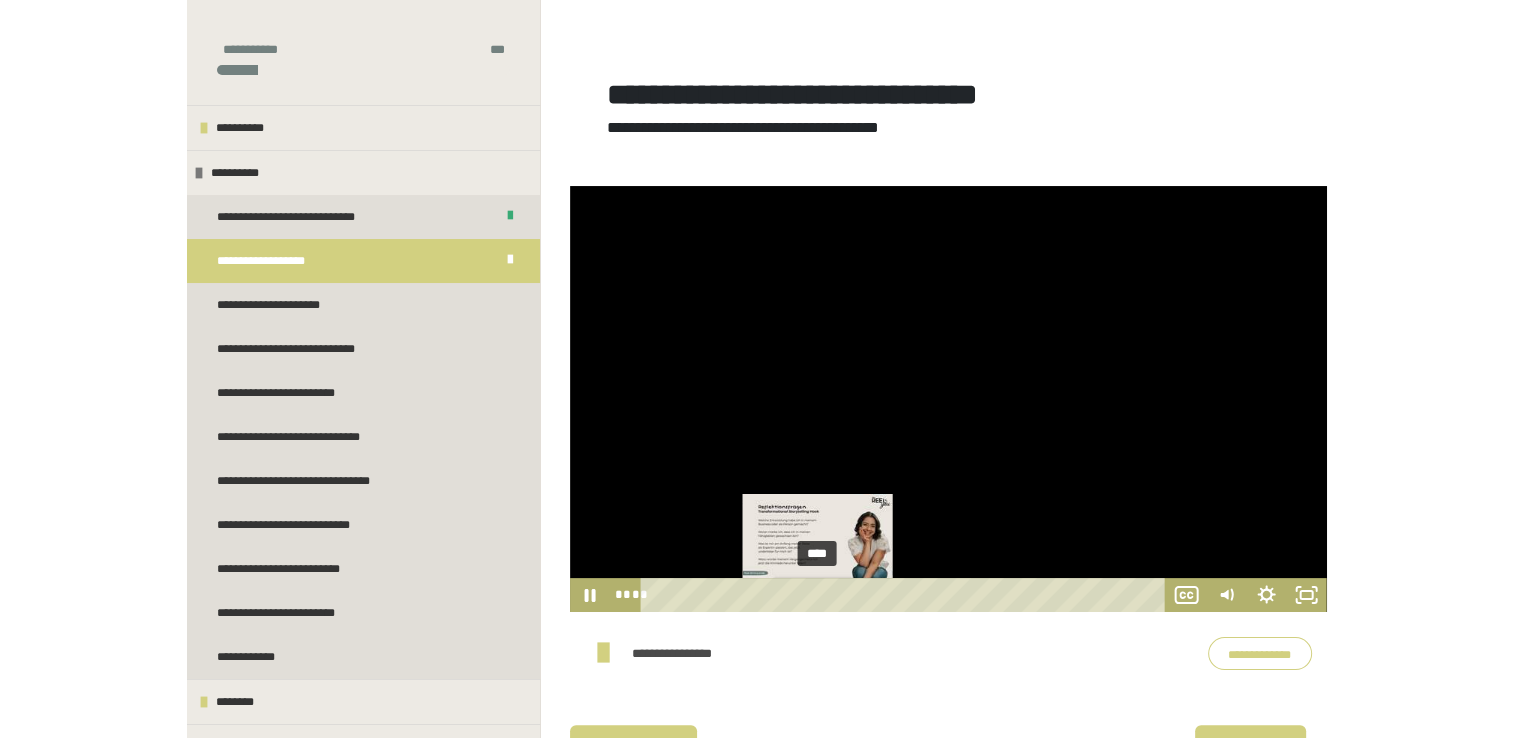 click on "****" at bounding box center (906, 595) 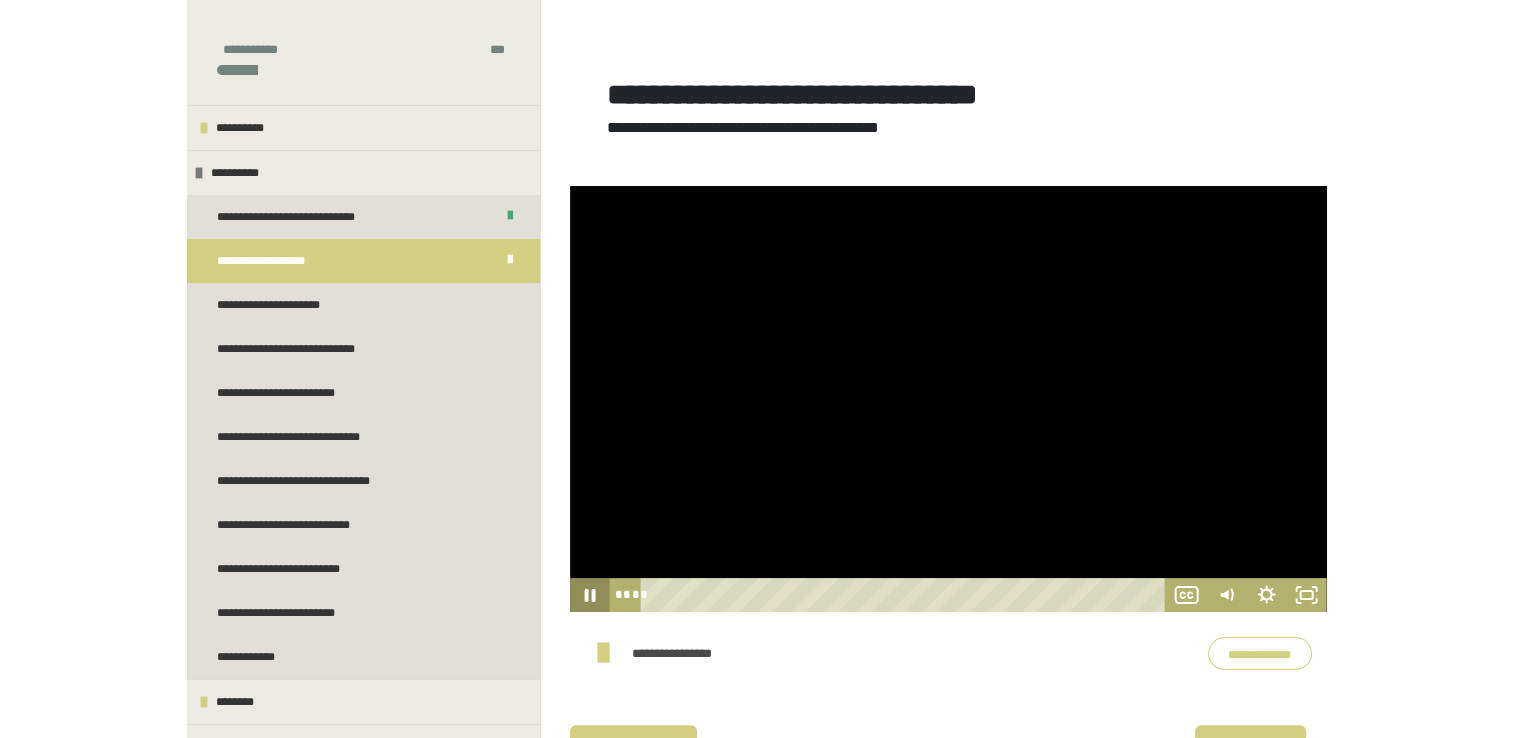 click 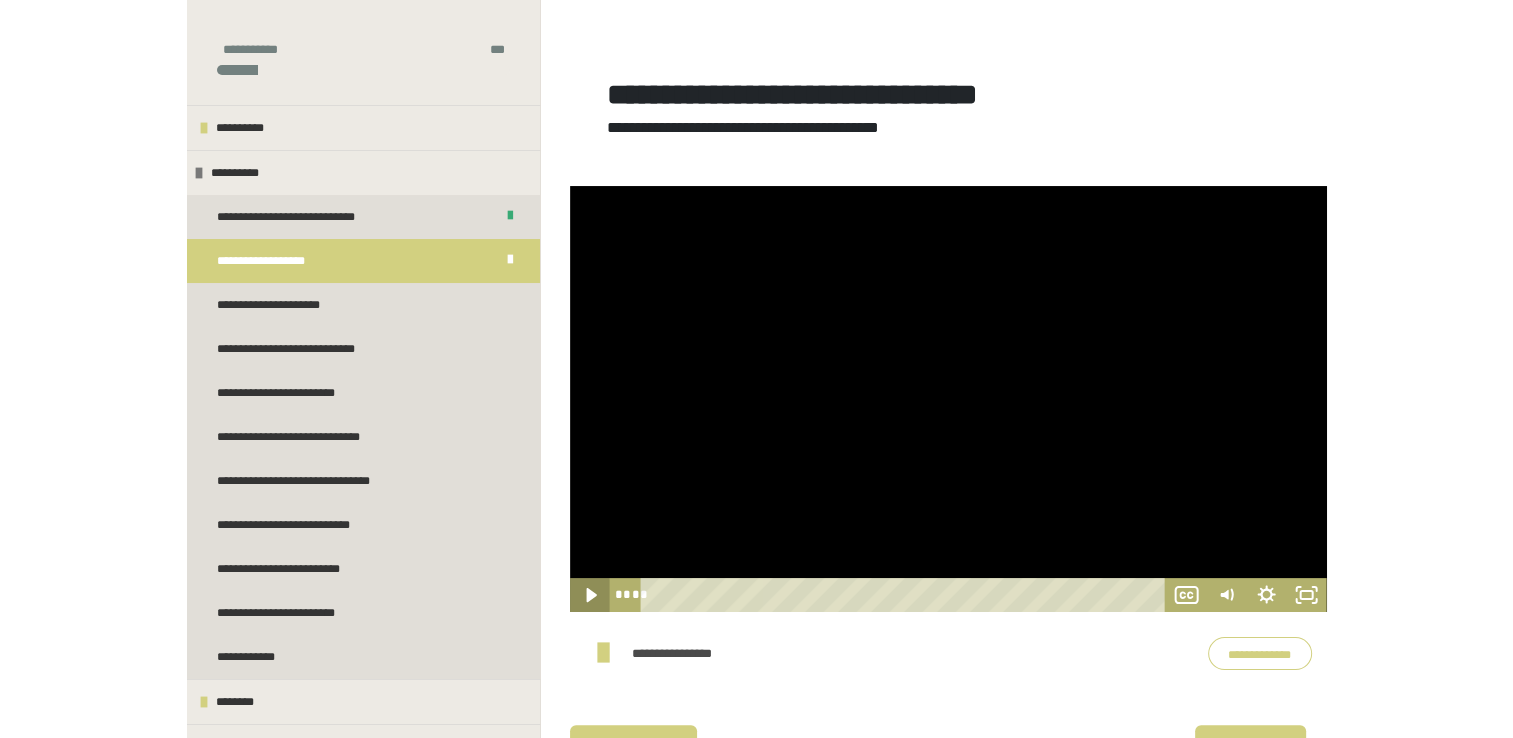 click 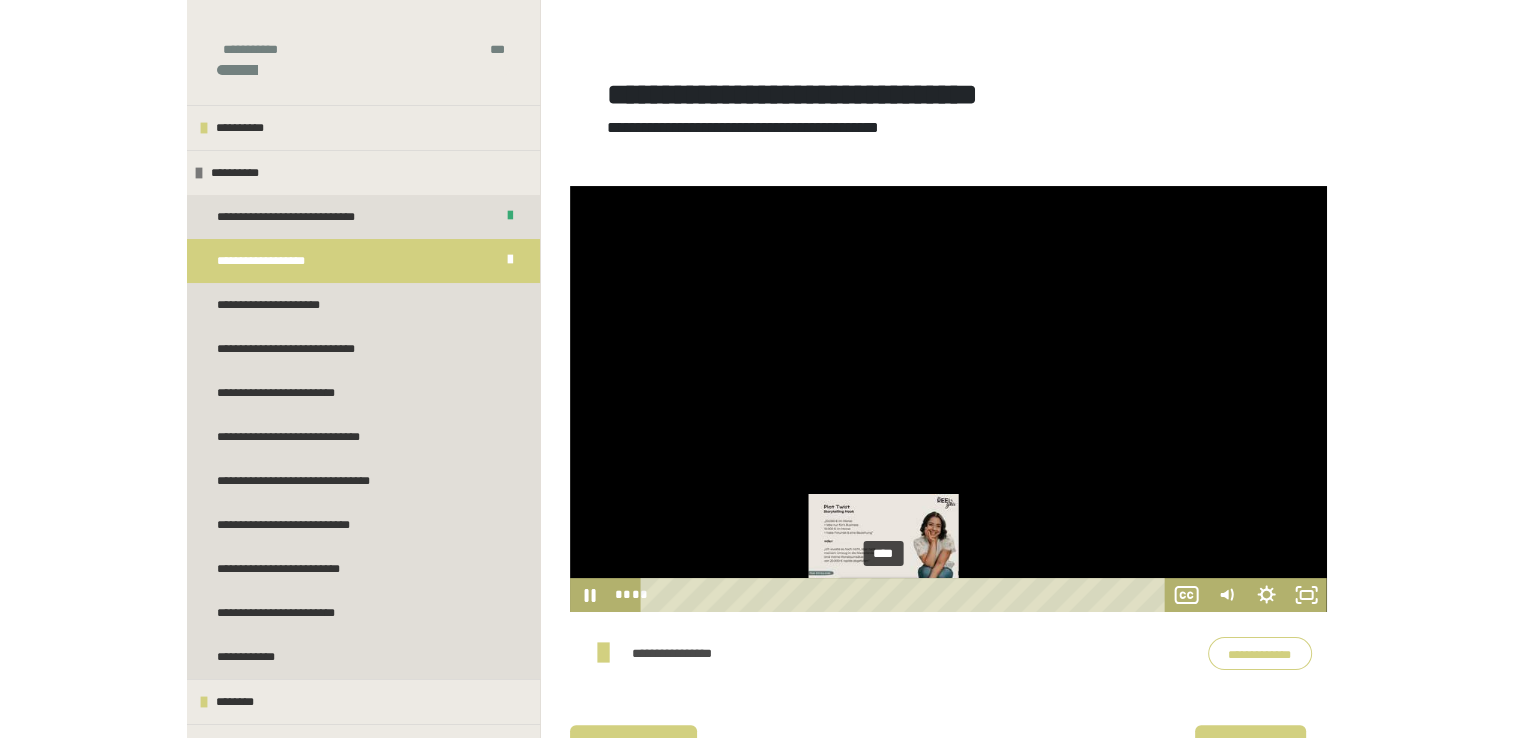click on "****" at bounding box center [906, 595] 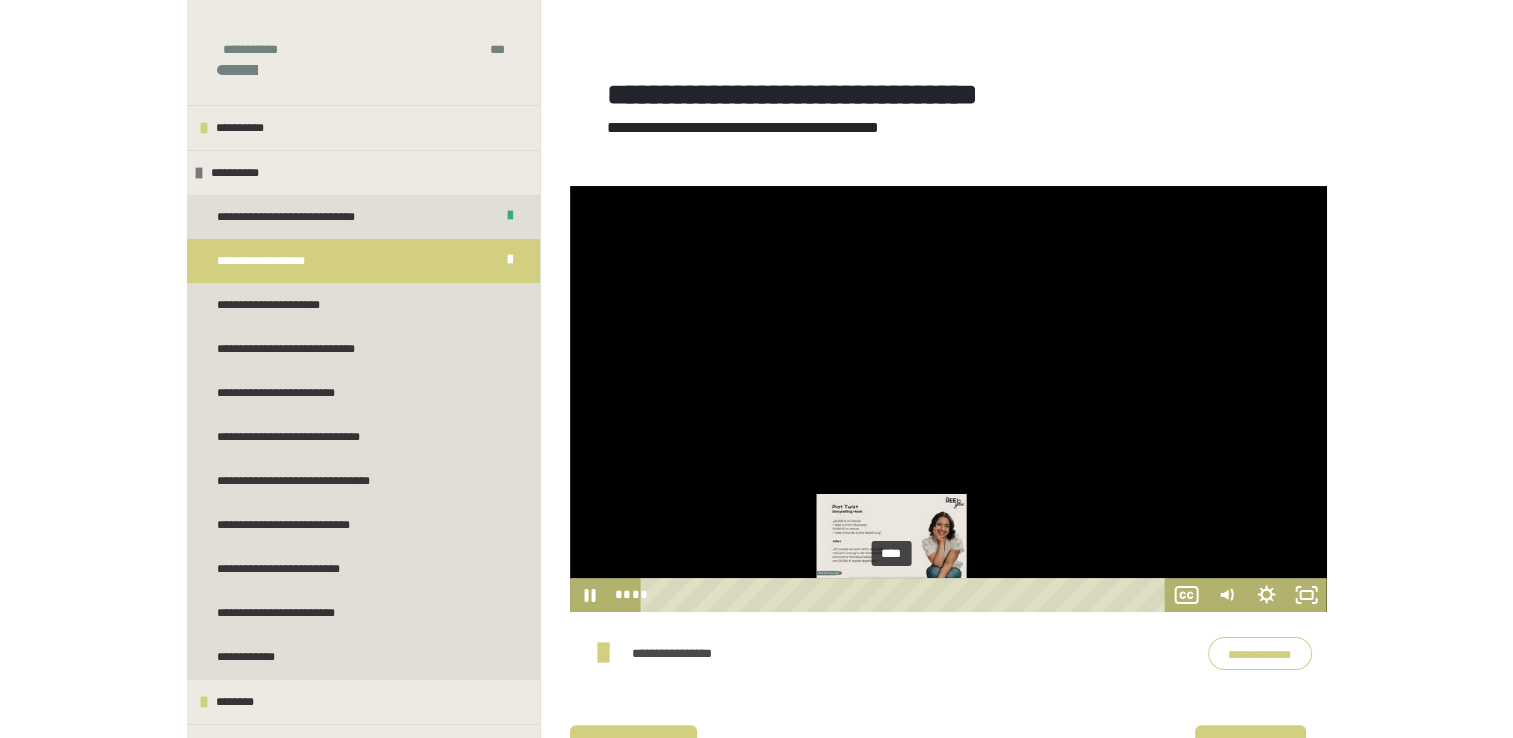 click on "****" at bounding box center (906, 595) 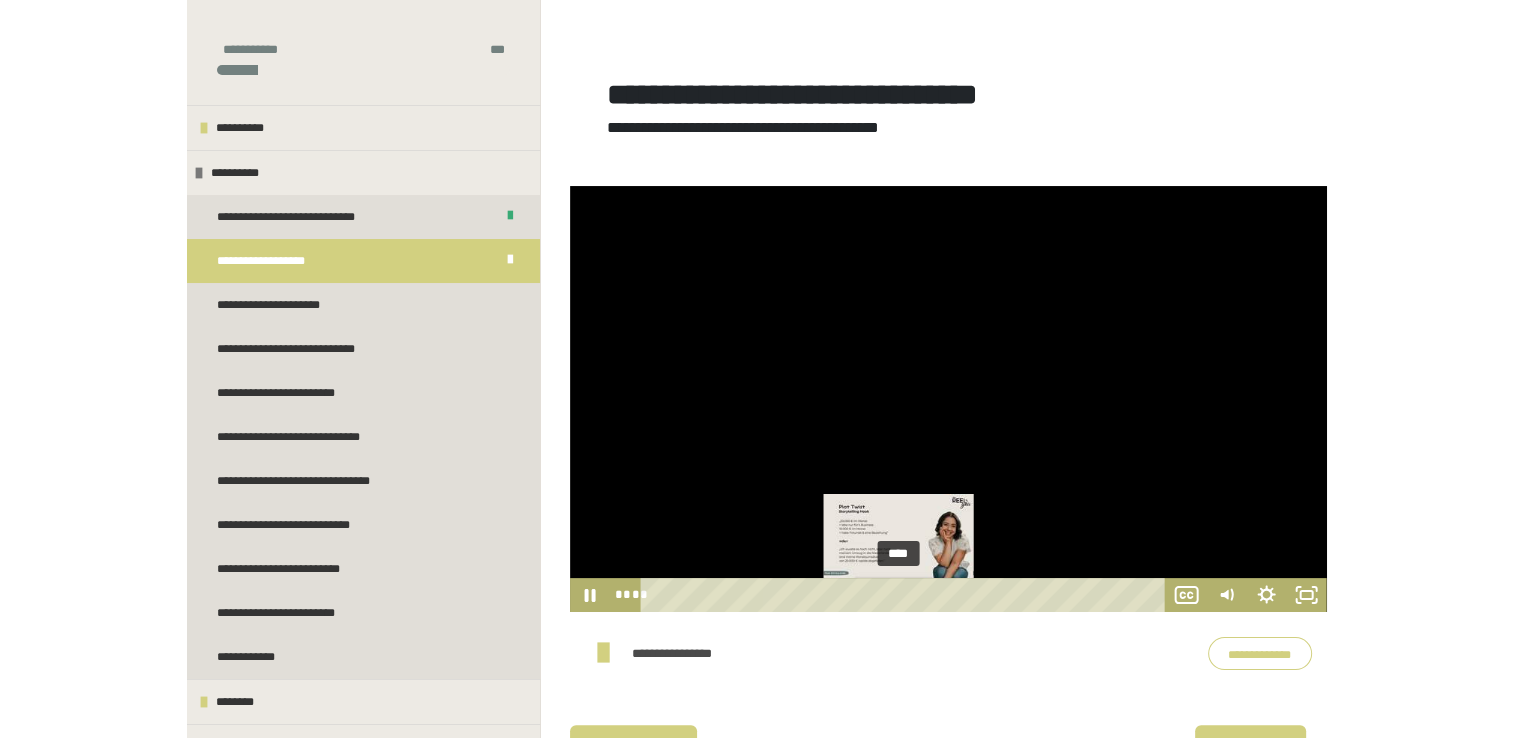 click on "****" at bounding box center (906, 595) 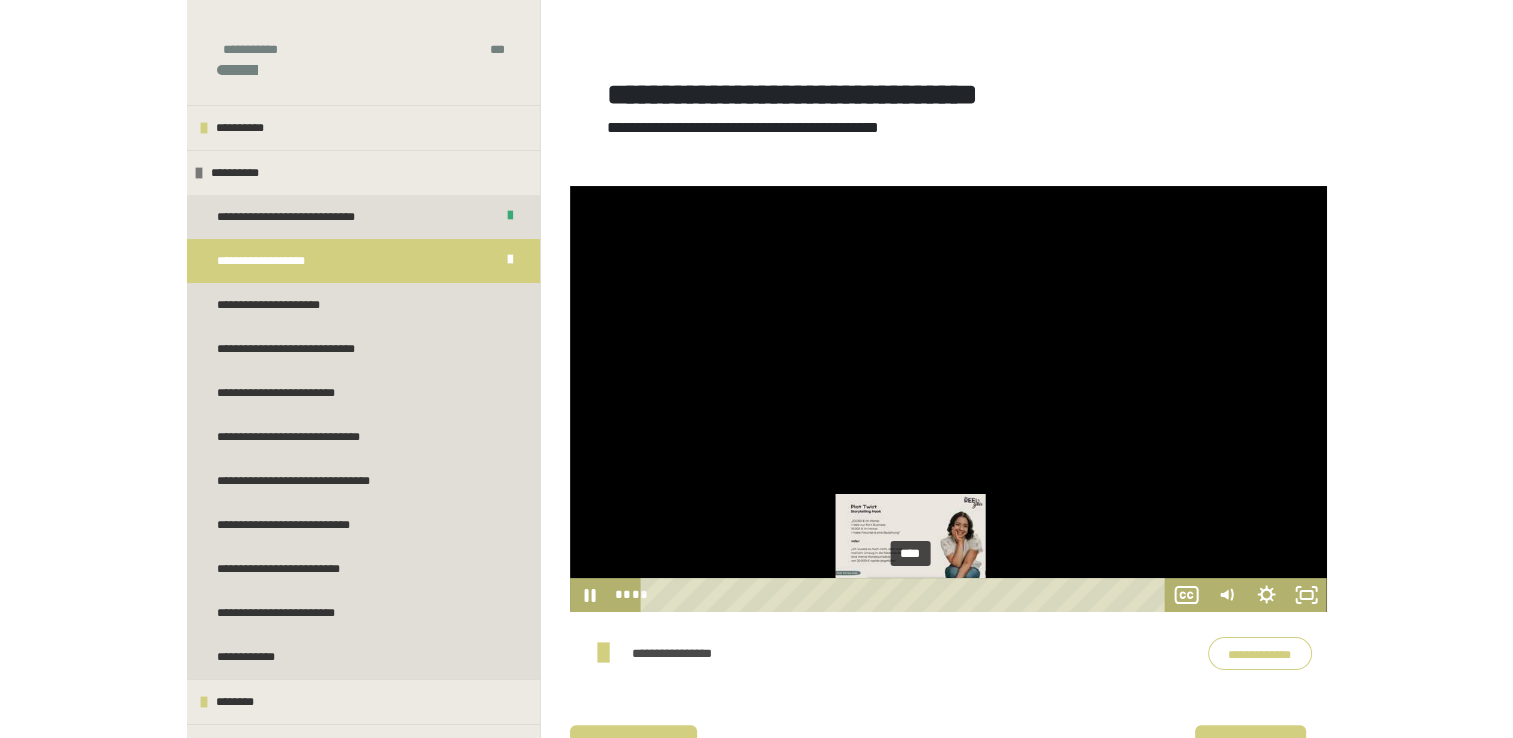 click on "****" at bounding box center [906, 595] 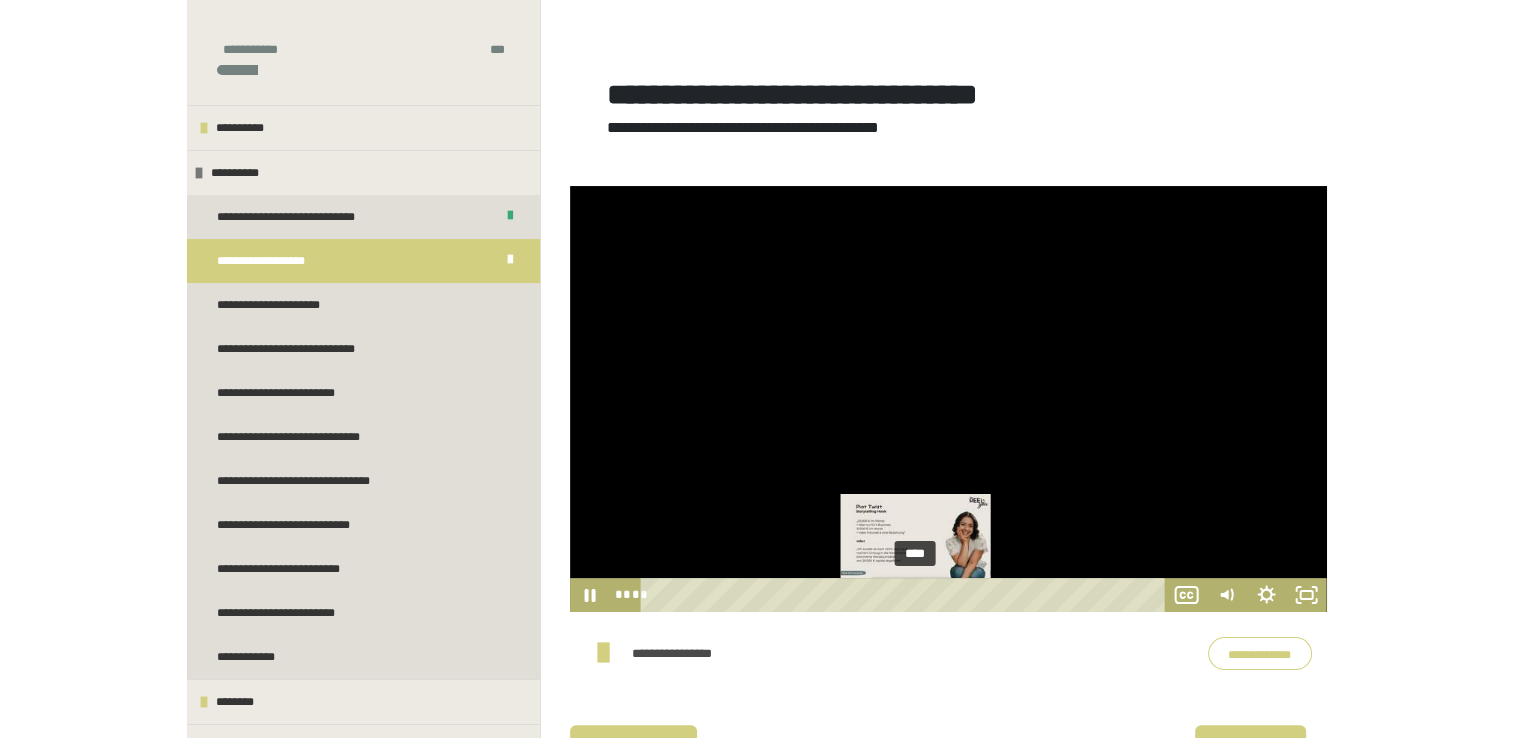 click at bounding box center (915, 594) 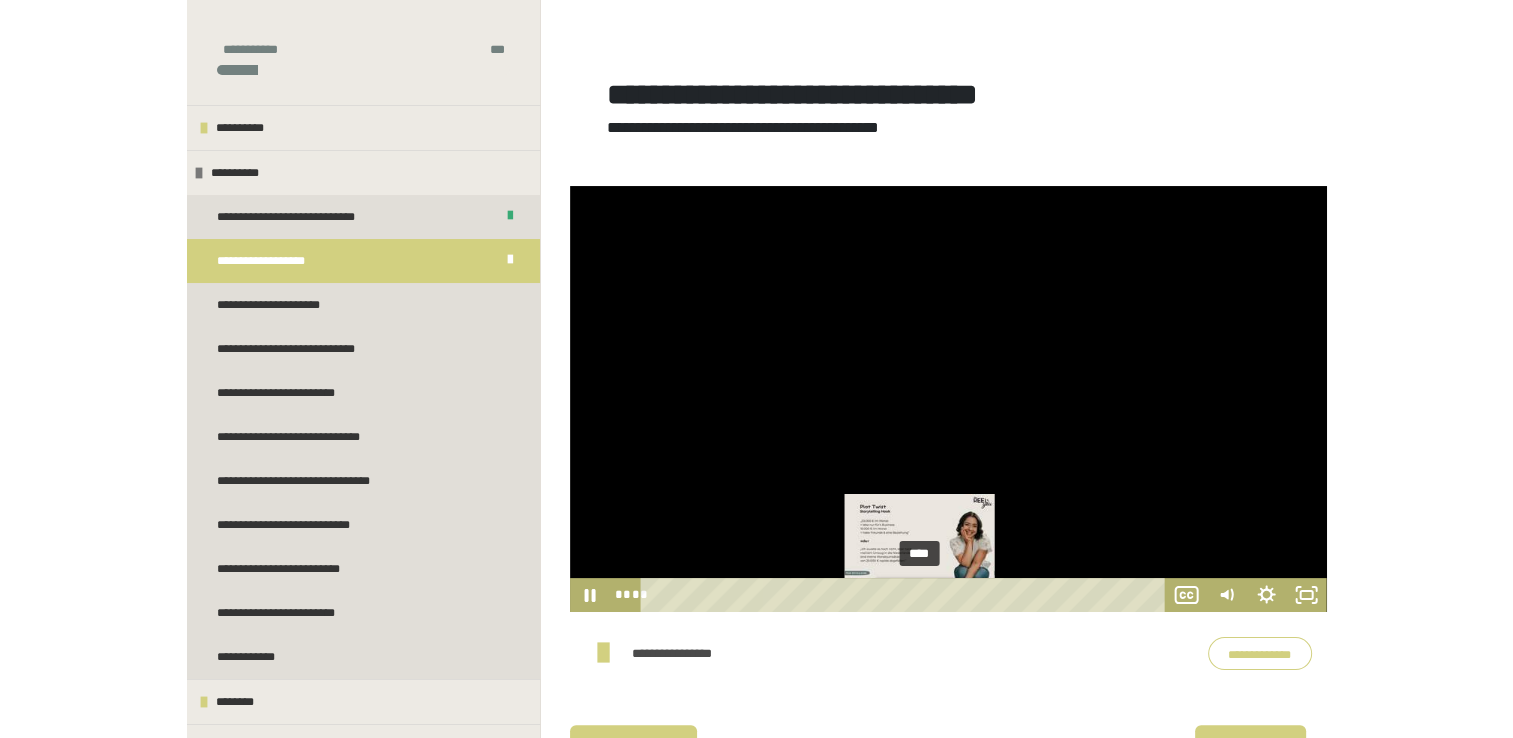click at bounding box center [916, 594] 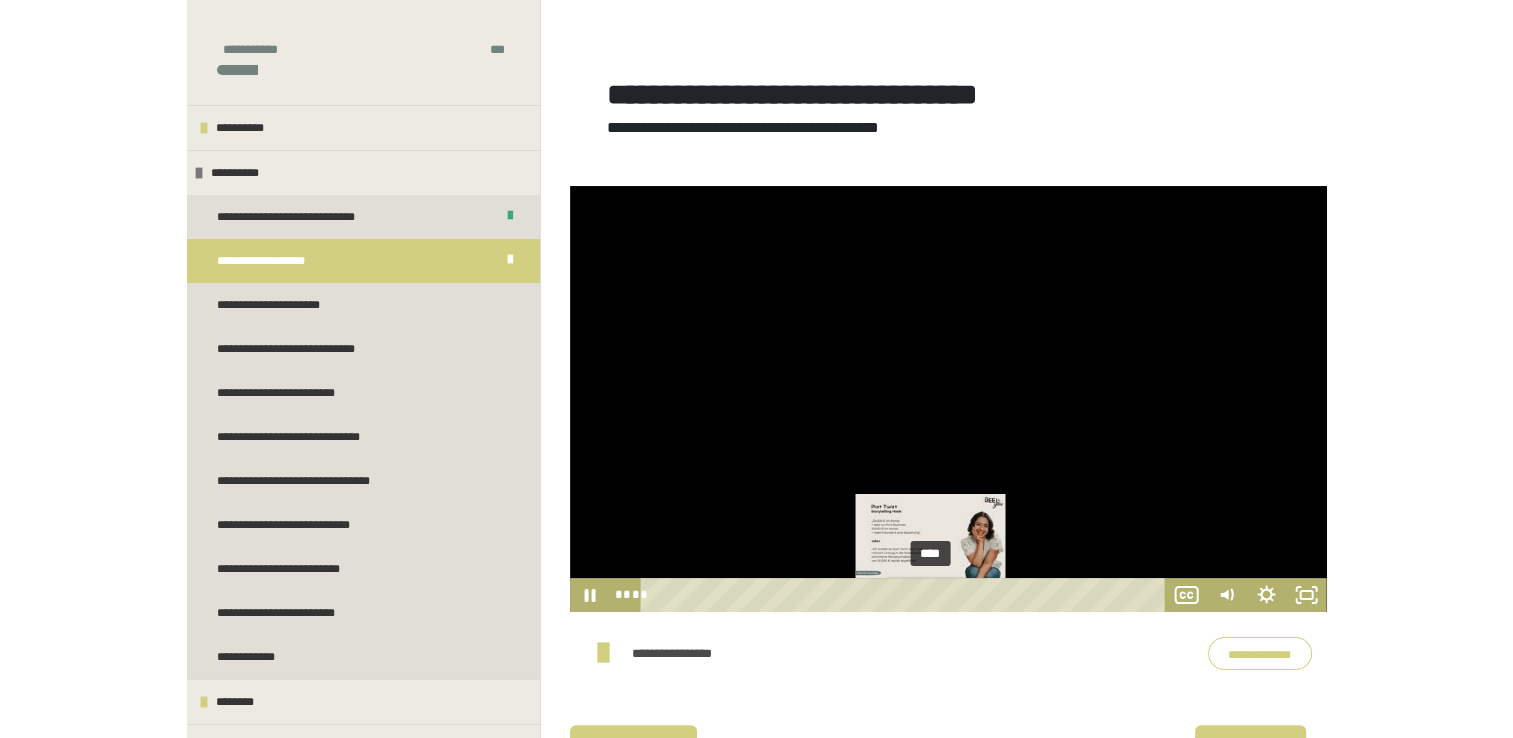 click on "****" at bounding box center (906, 595) 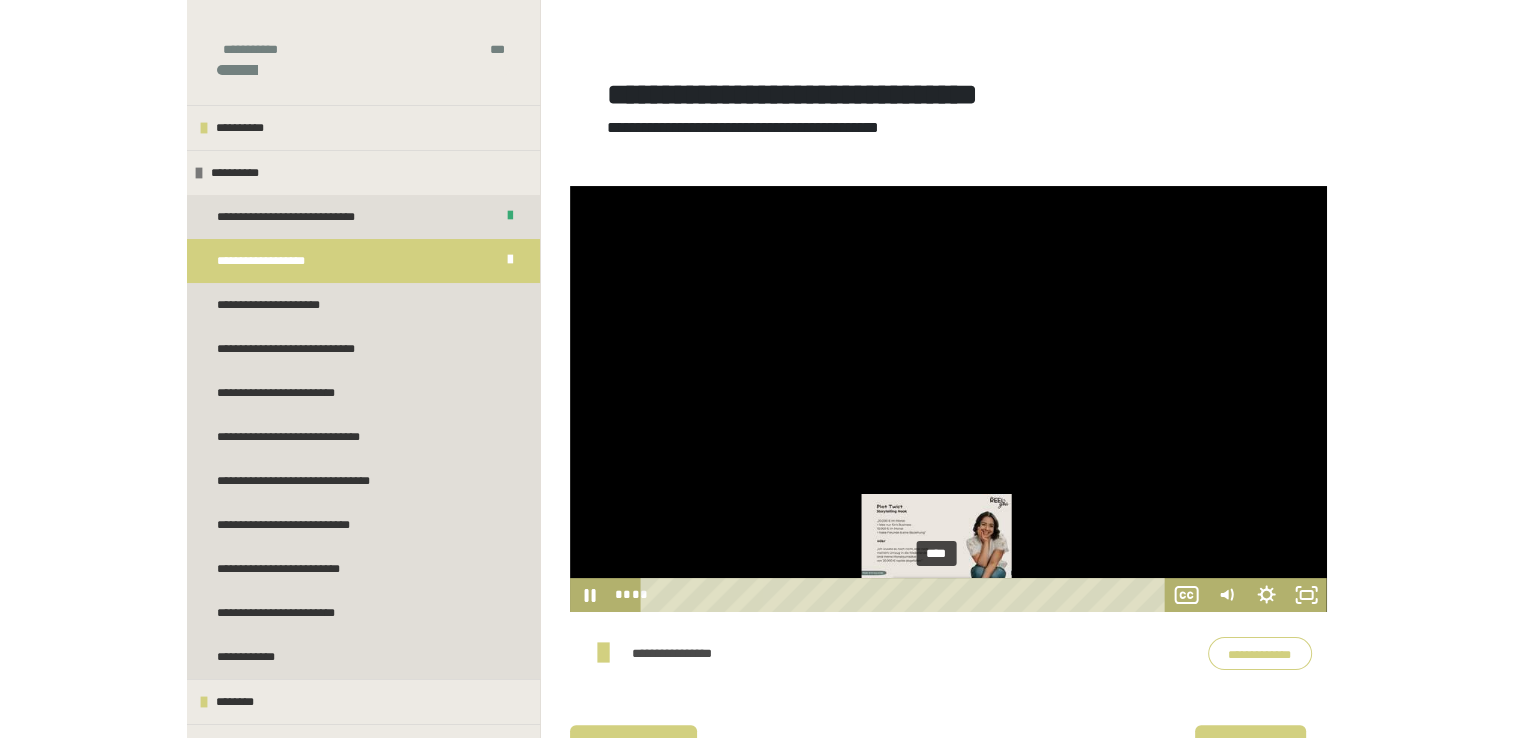 click on "****" at bounding box center [906, 595] 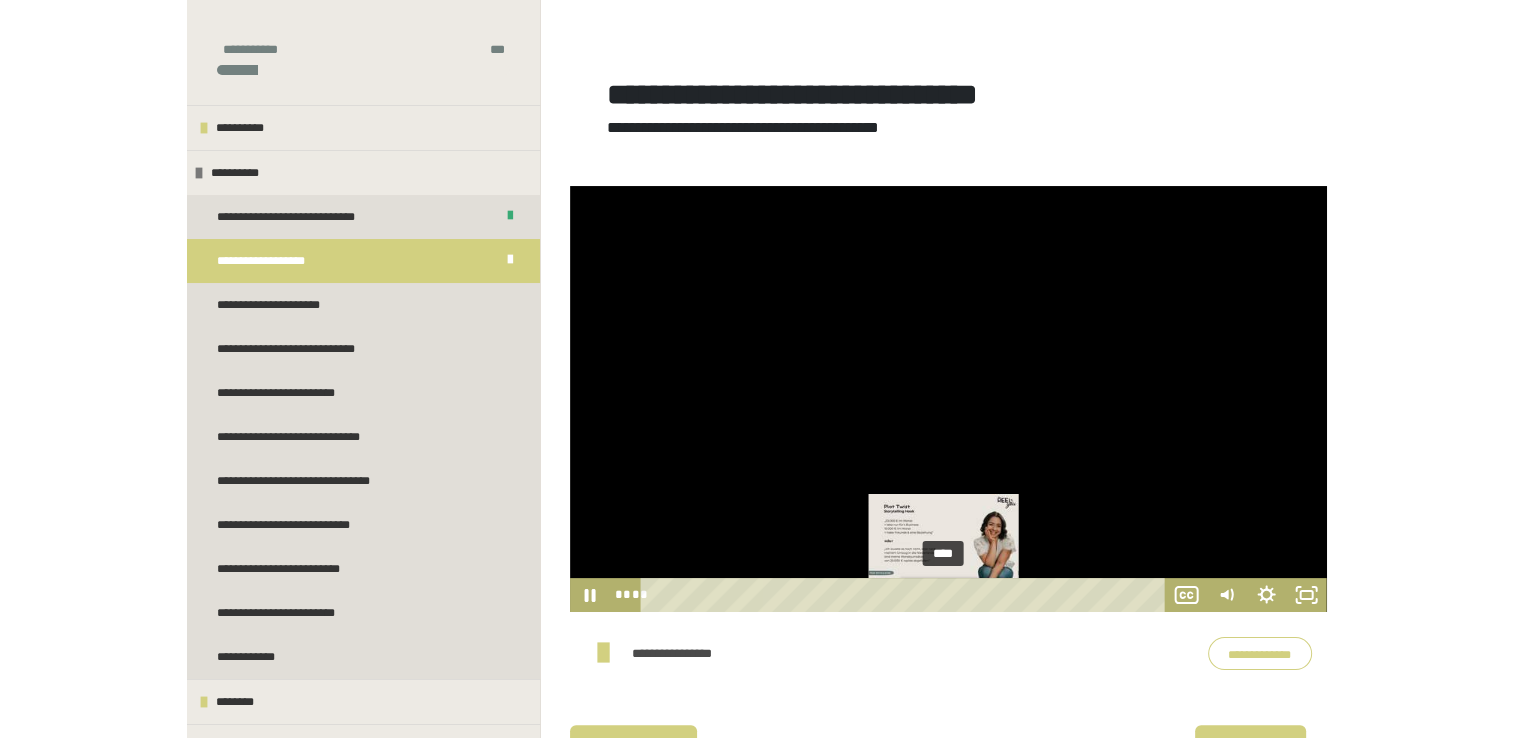 click on "****" at bounding box center (906, 595) 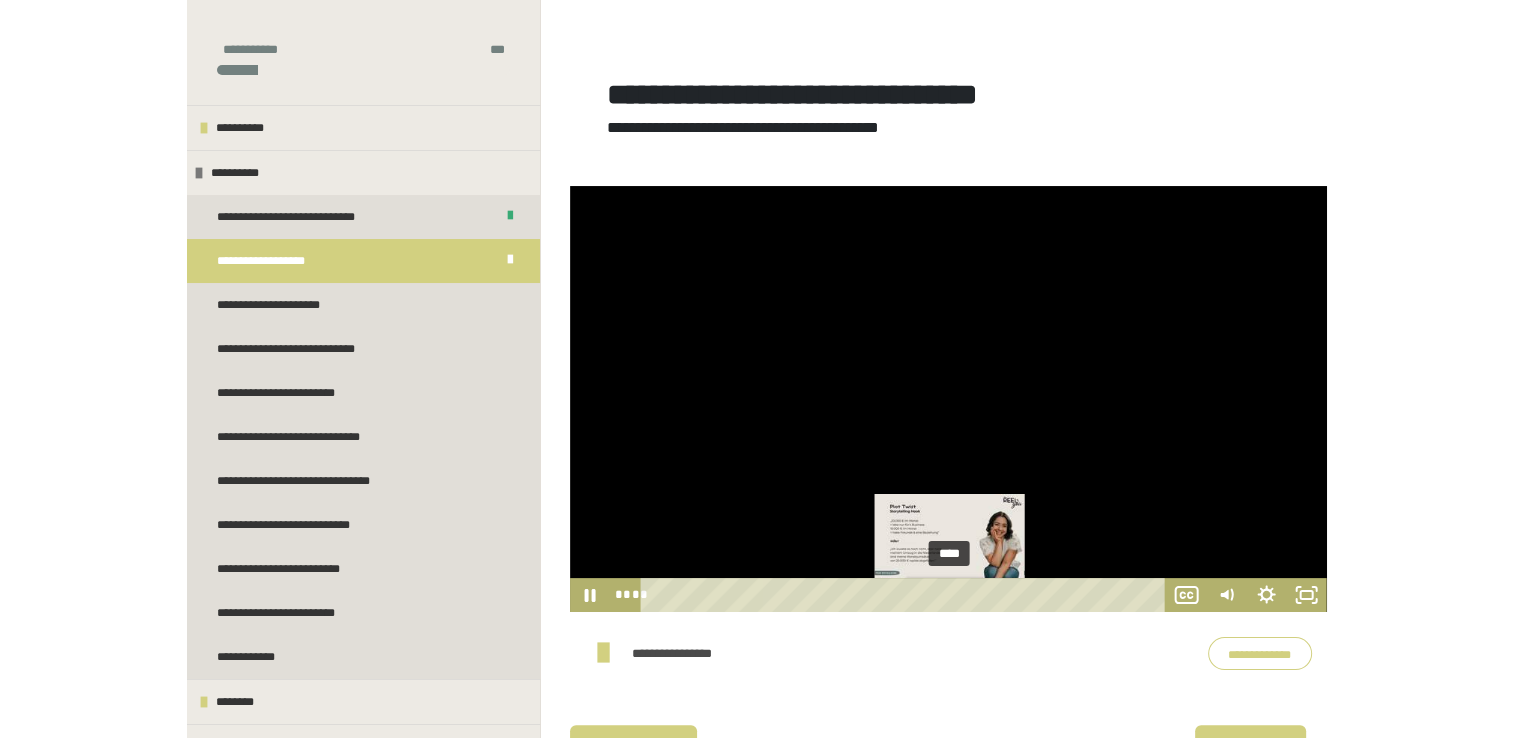 click on "****" at bounding box center (906, 595) 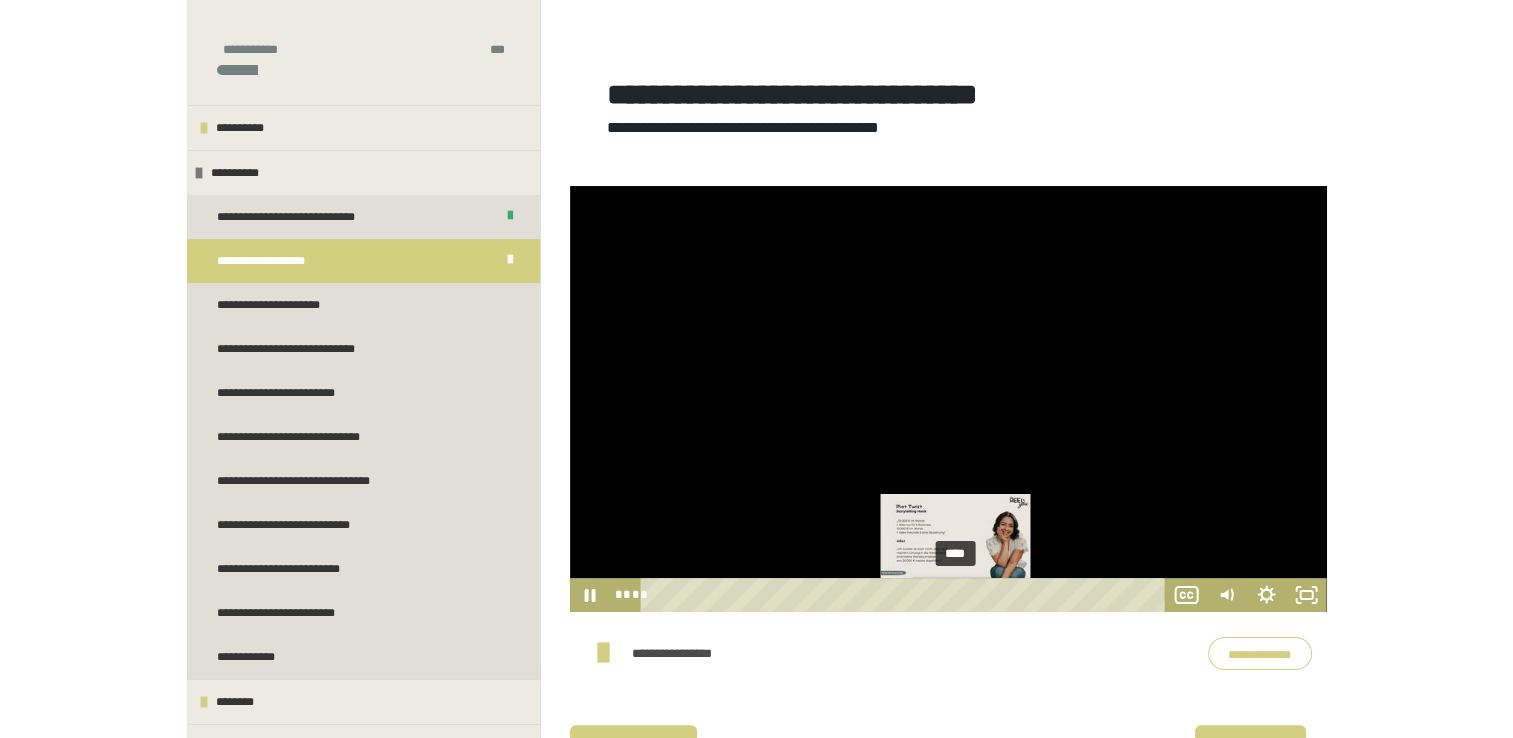 click on "****" at bounding box center [906, 595] 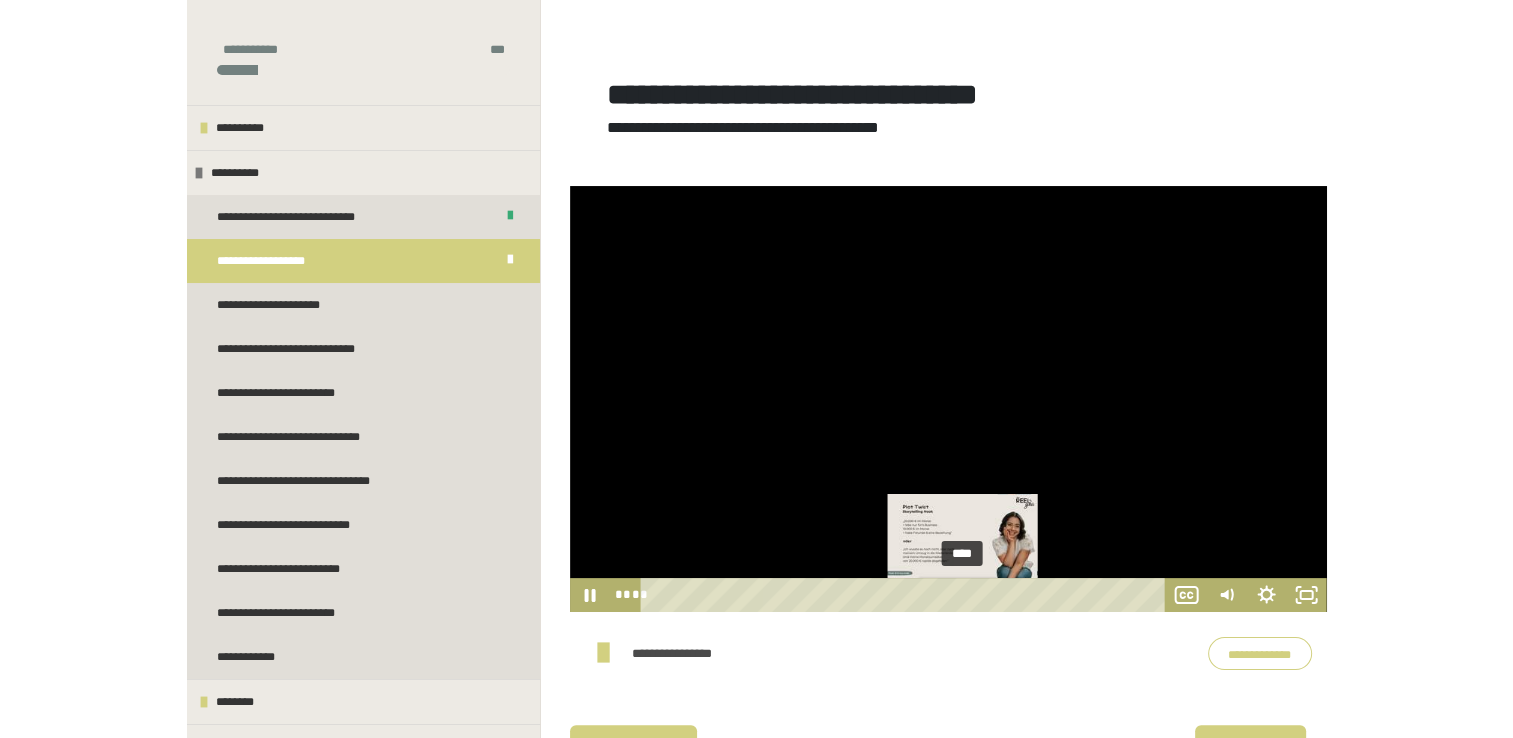 click on "****" at bounding box center [906, 595] 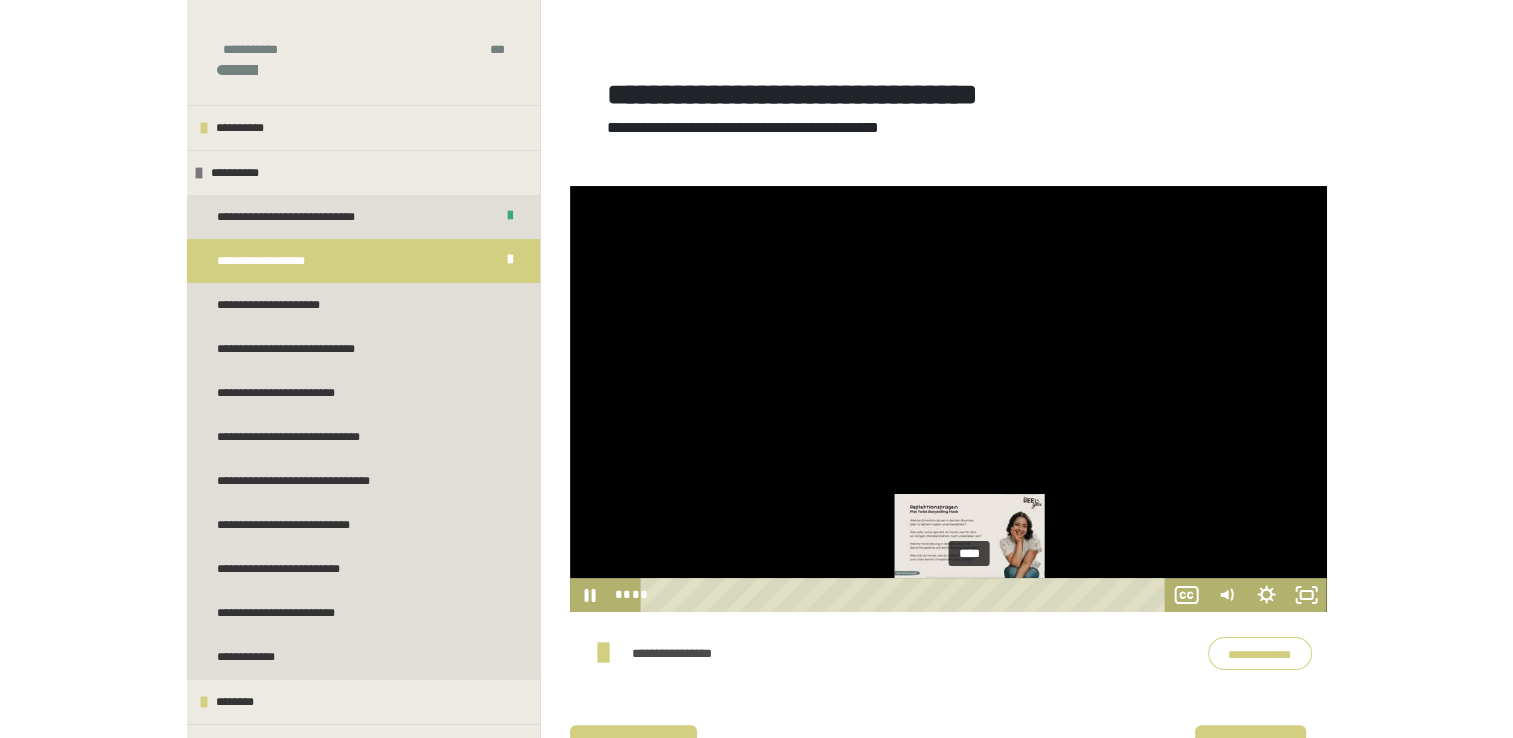 click on "****" at bounding box center (906, 595) 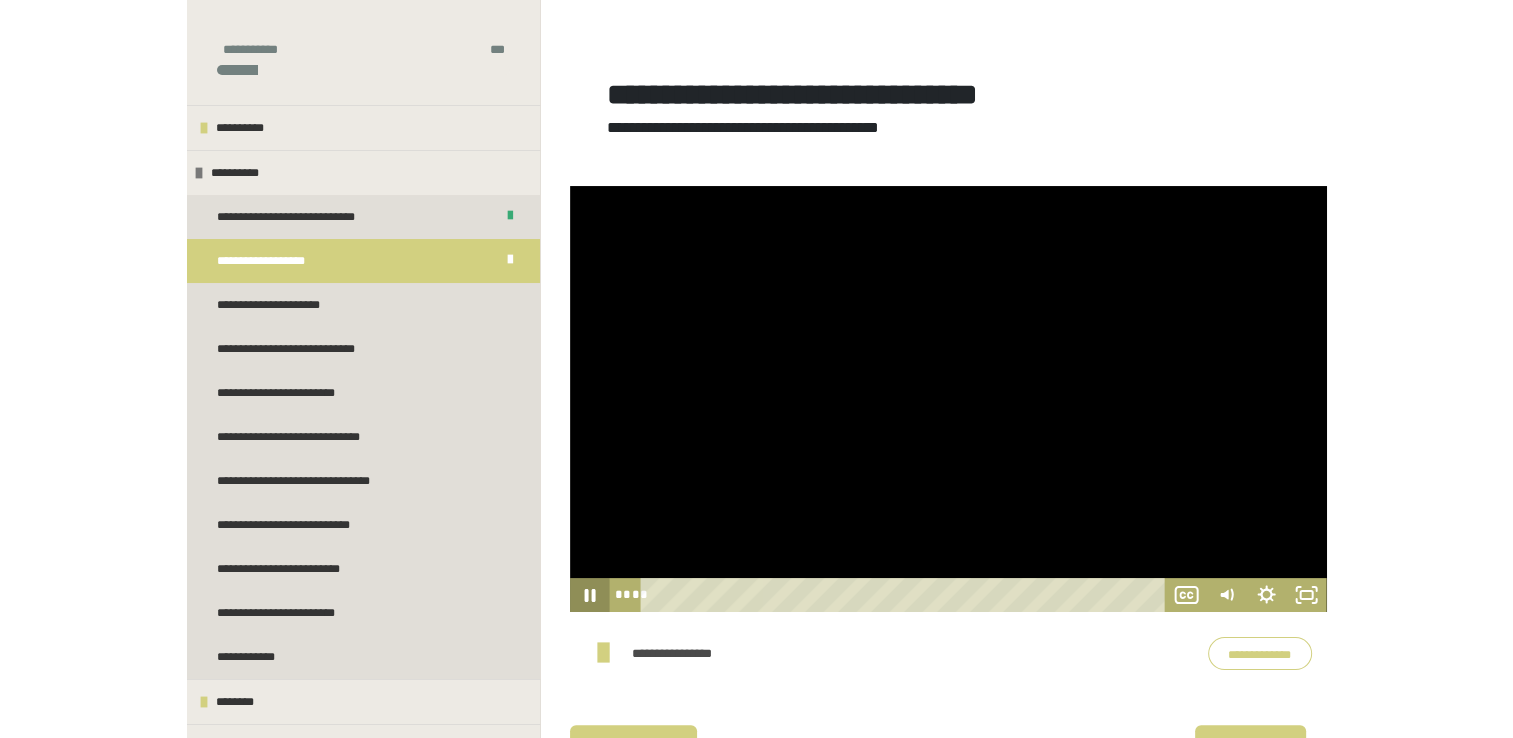 click 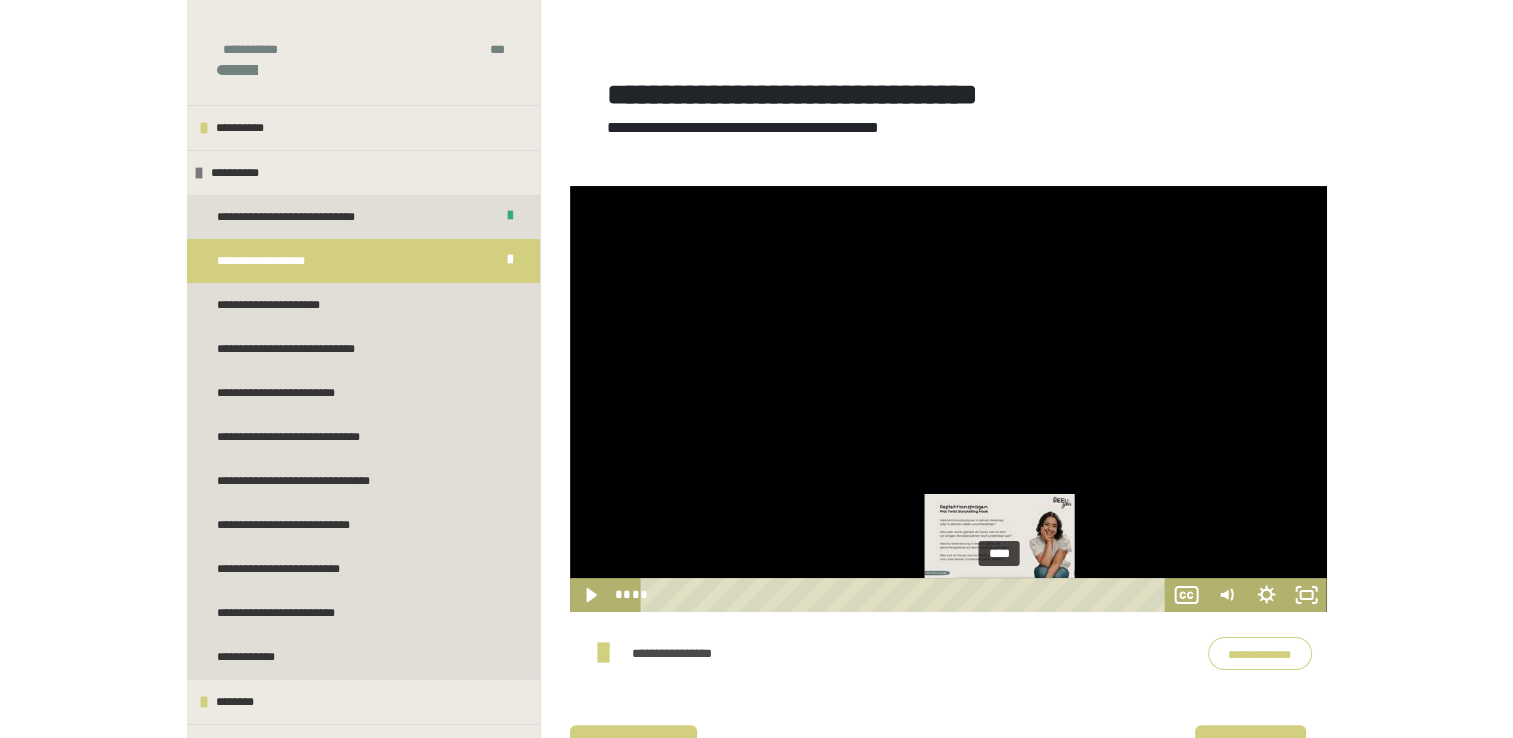 click on "****" at bounding box center [906, 595] 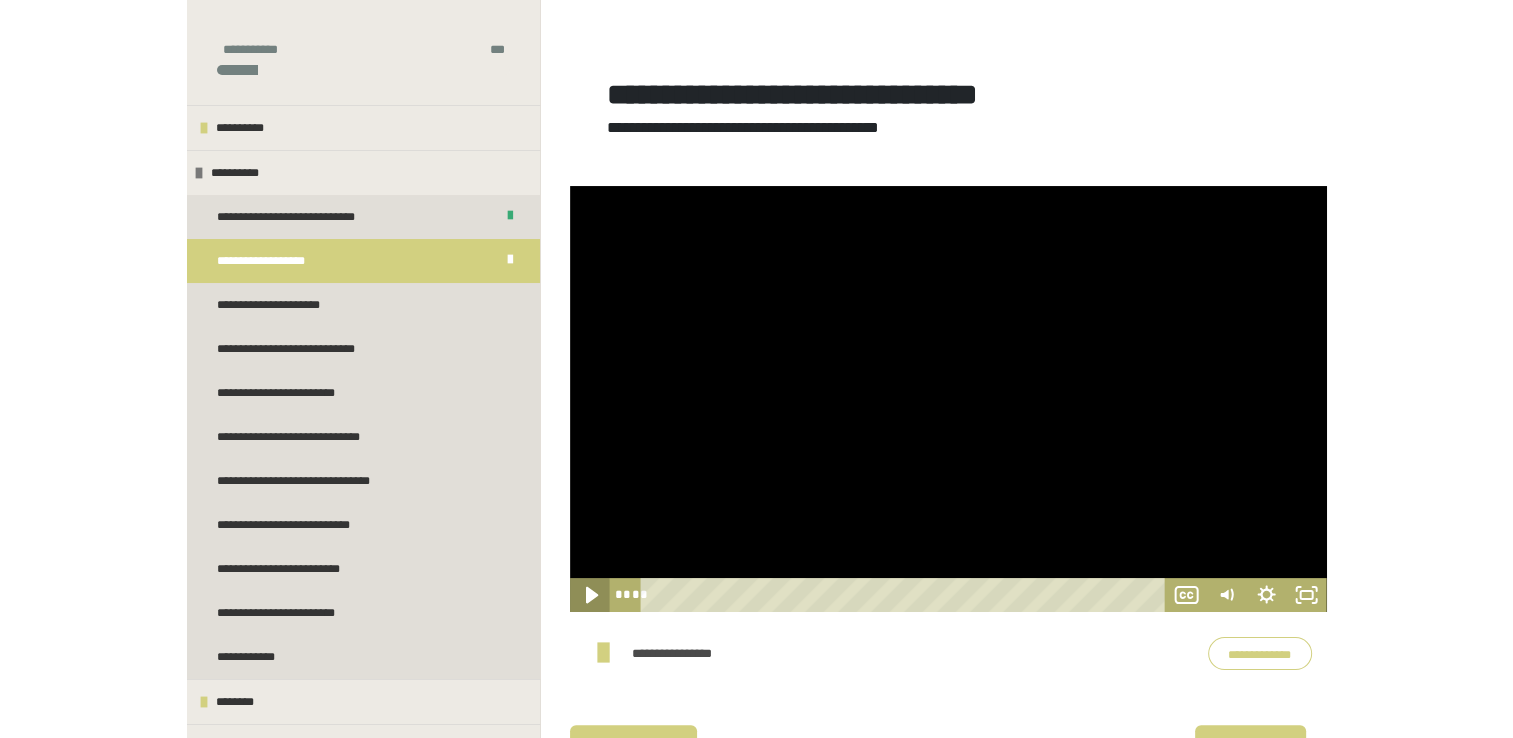 click 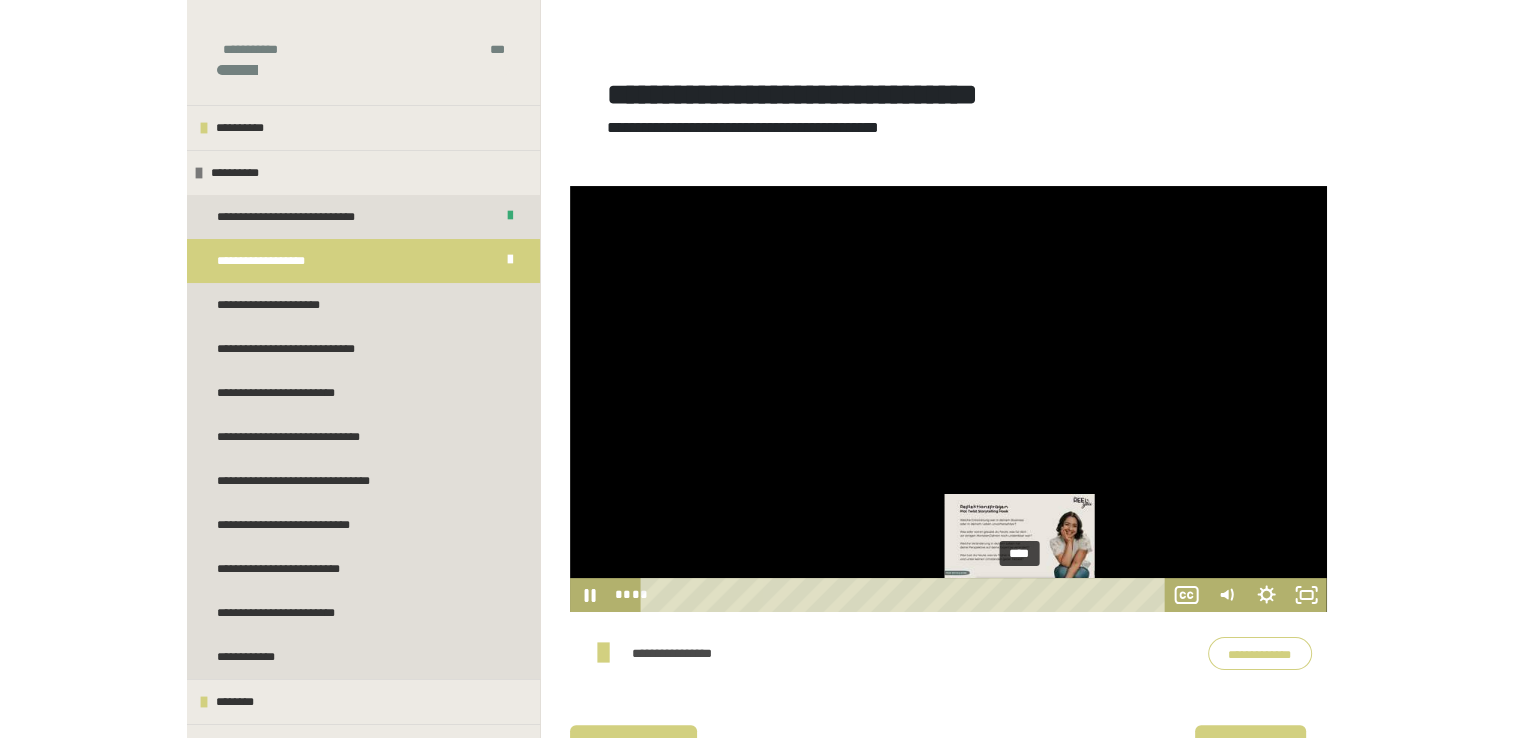 click on "****" at bounding box center (906, 595) 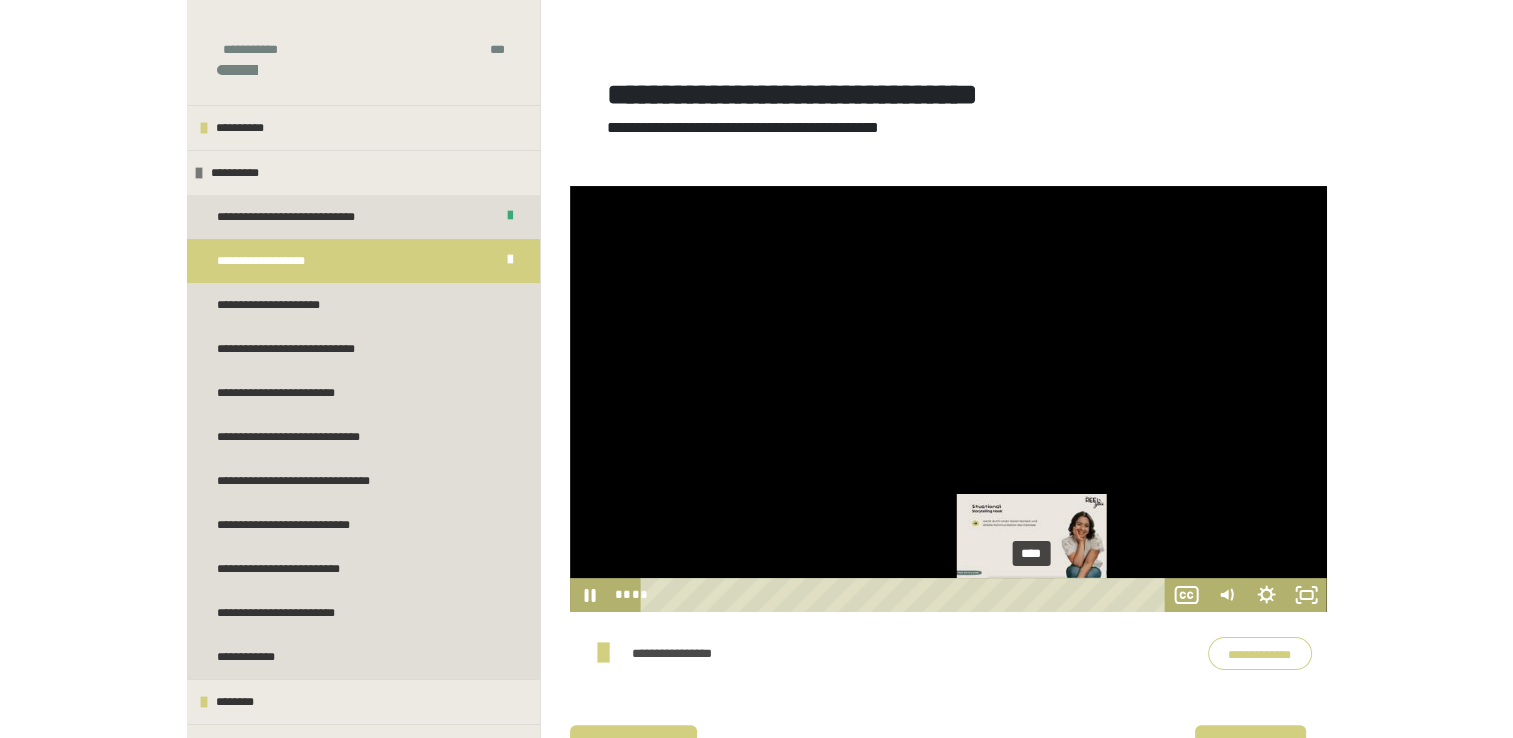 click on "****" at bounding box center [906, 595] 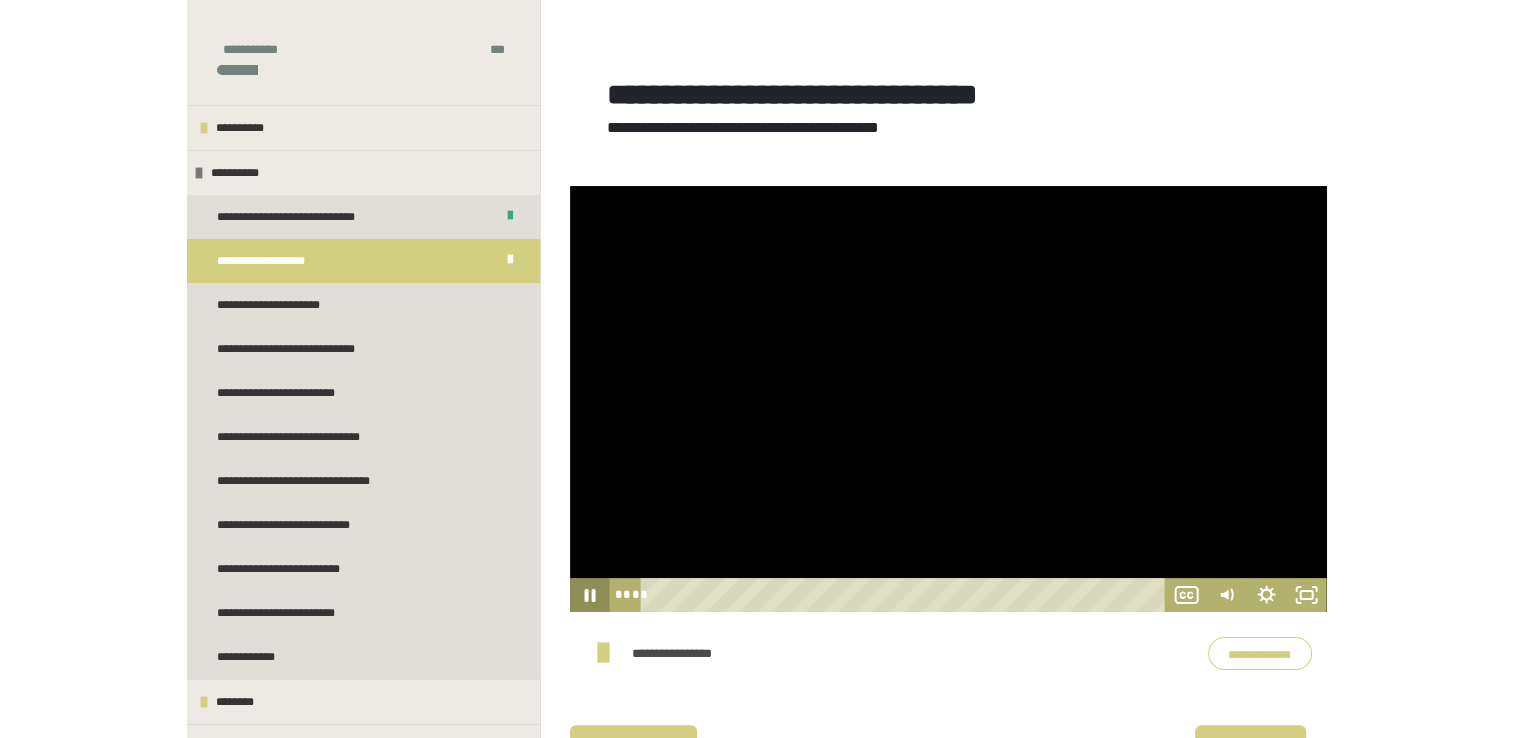 click 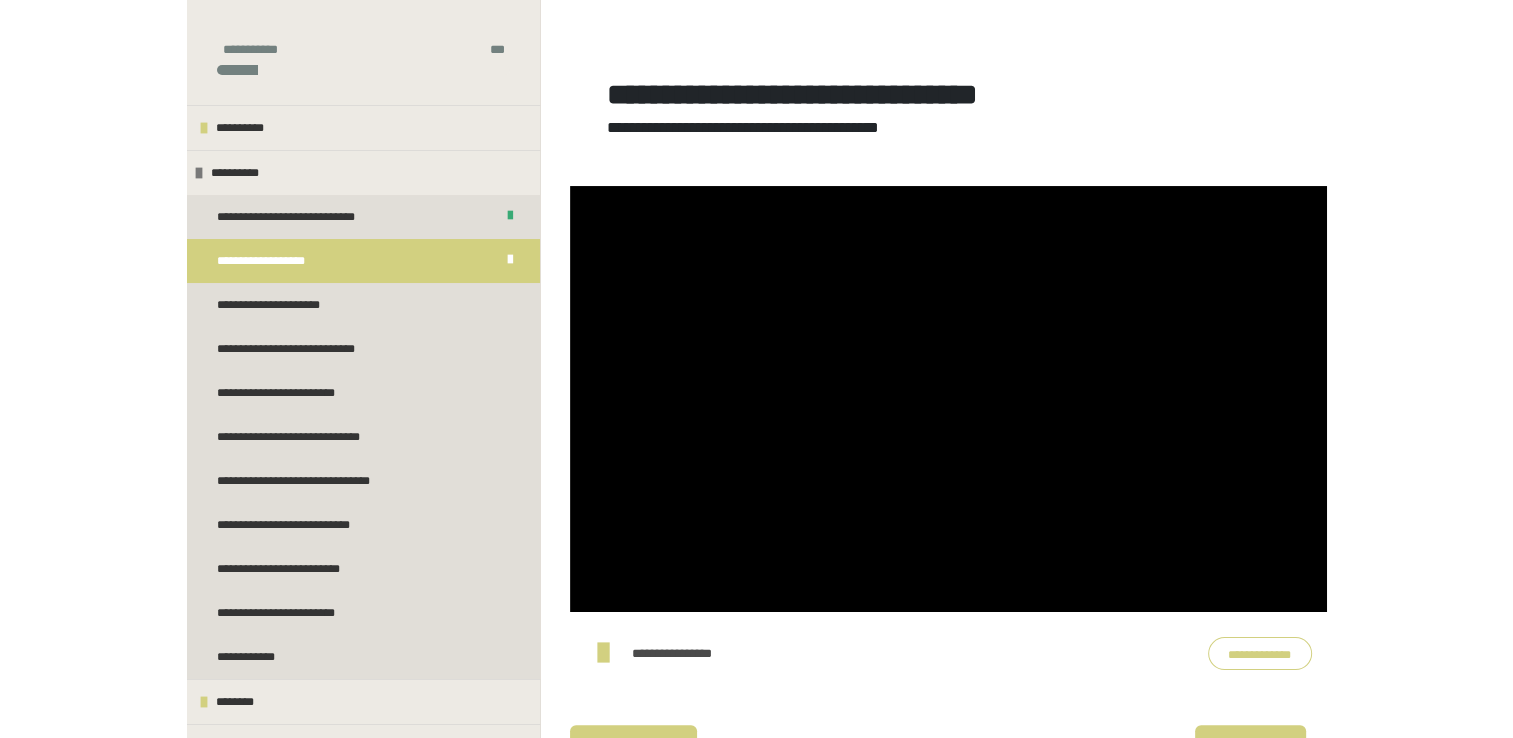 type 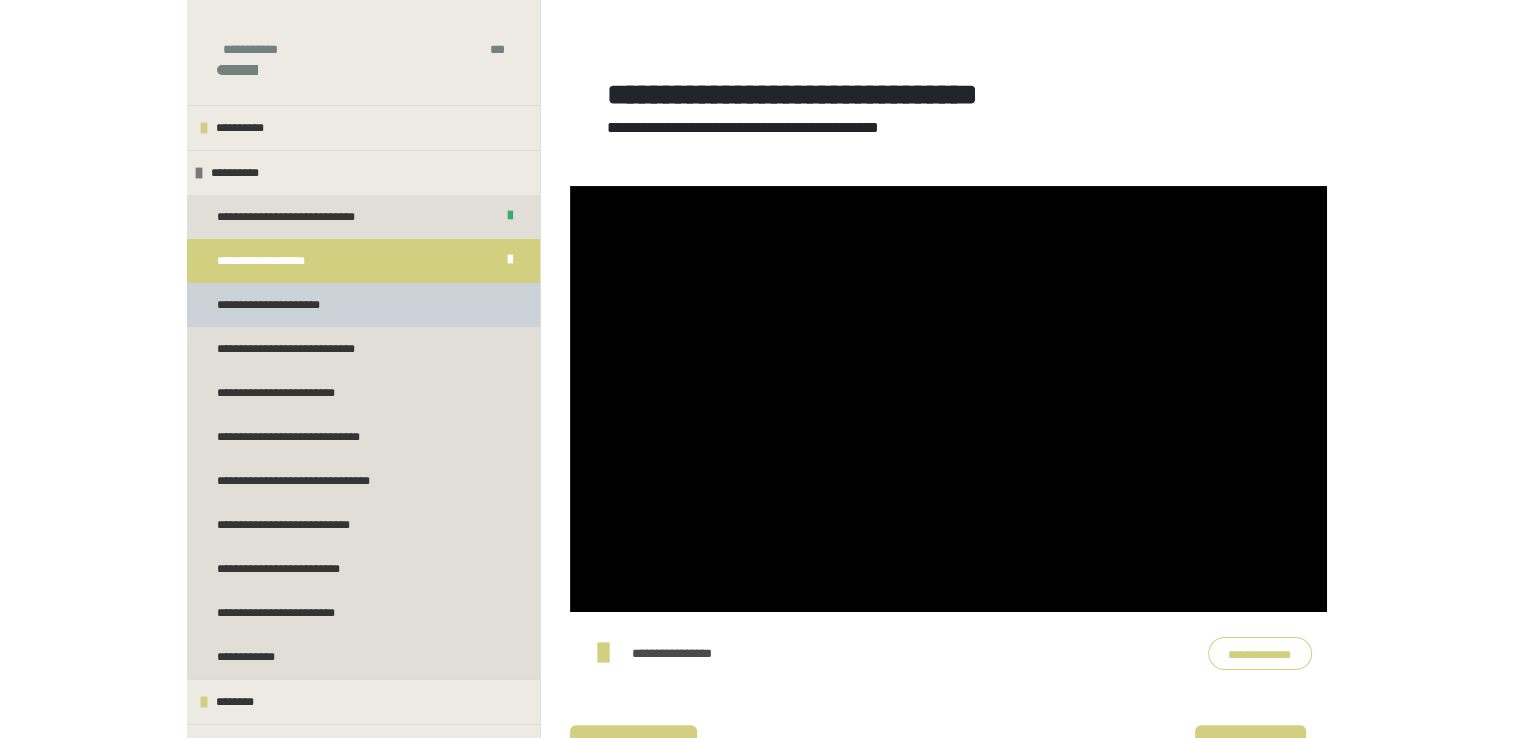 click on "**********" at bounding box center (363, 305) 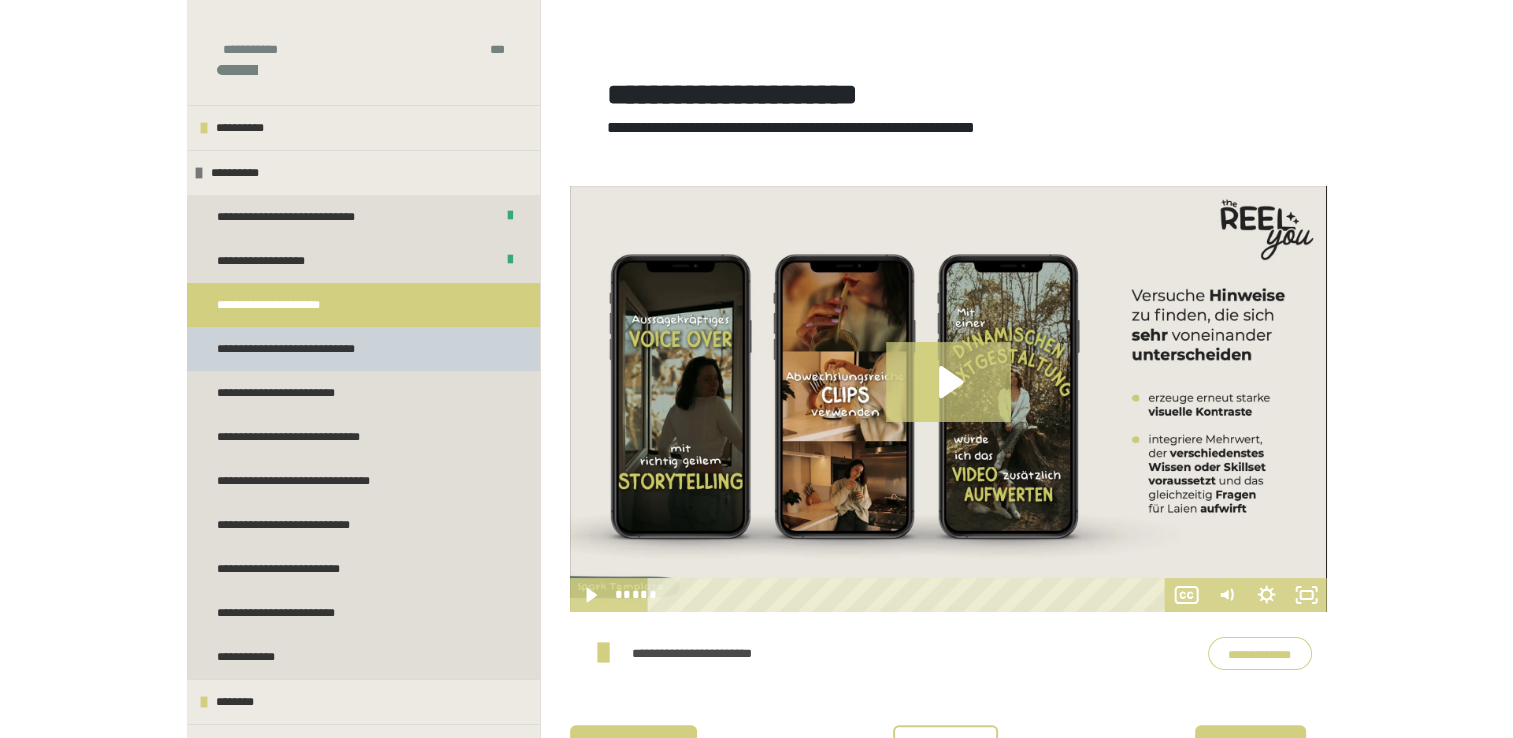 click on "**********" at bounding box center [300, 349] 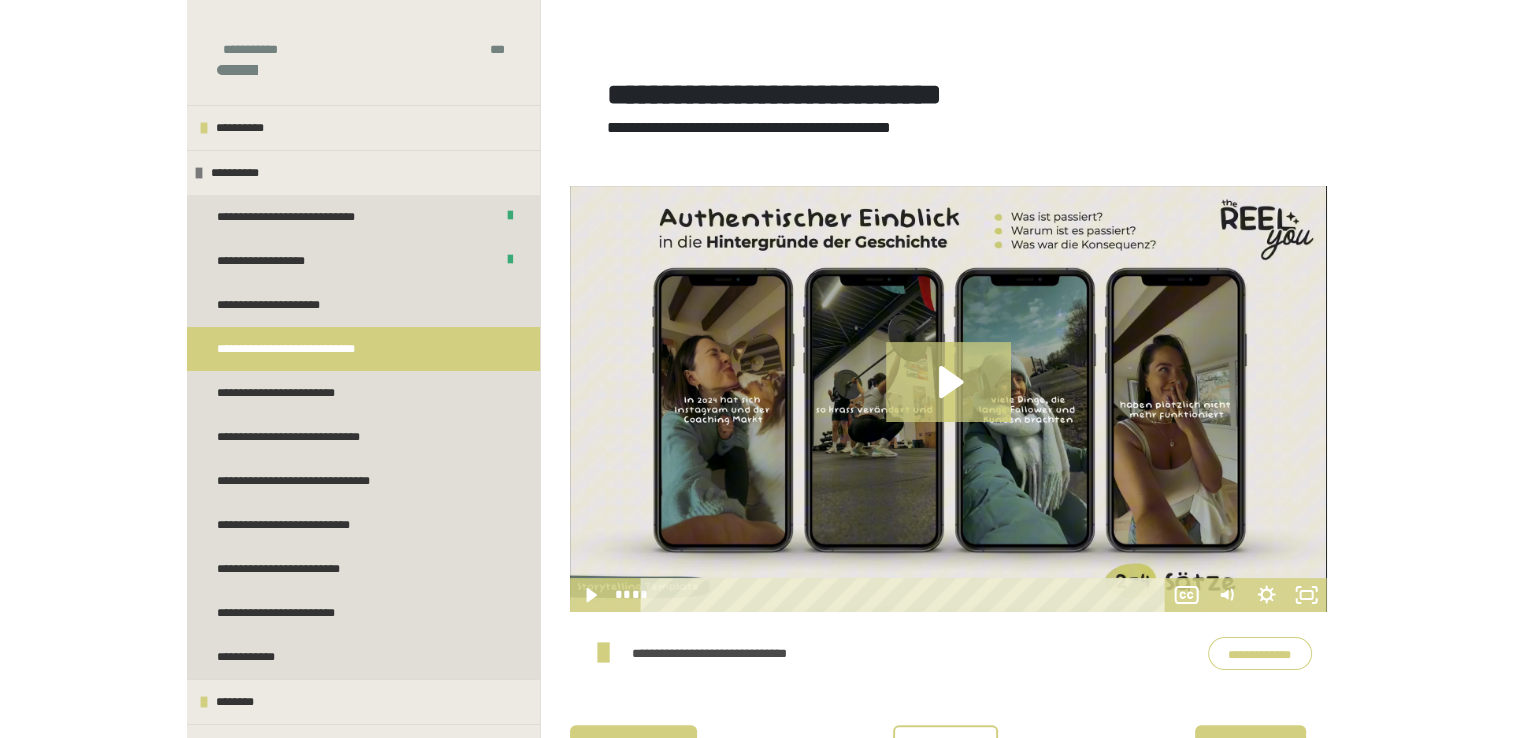 click on "**********" at bounding box center [1260, 654] 